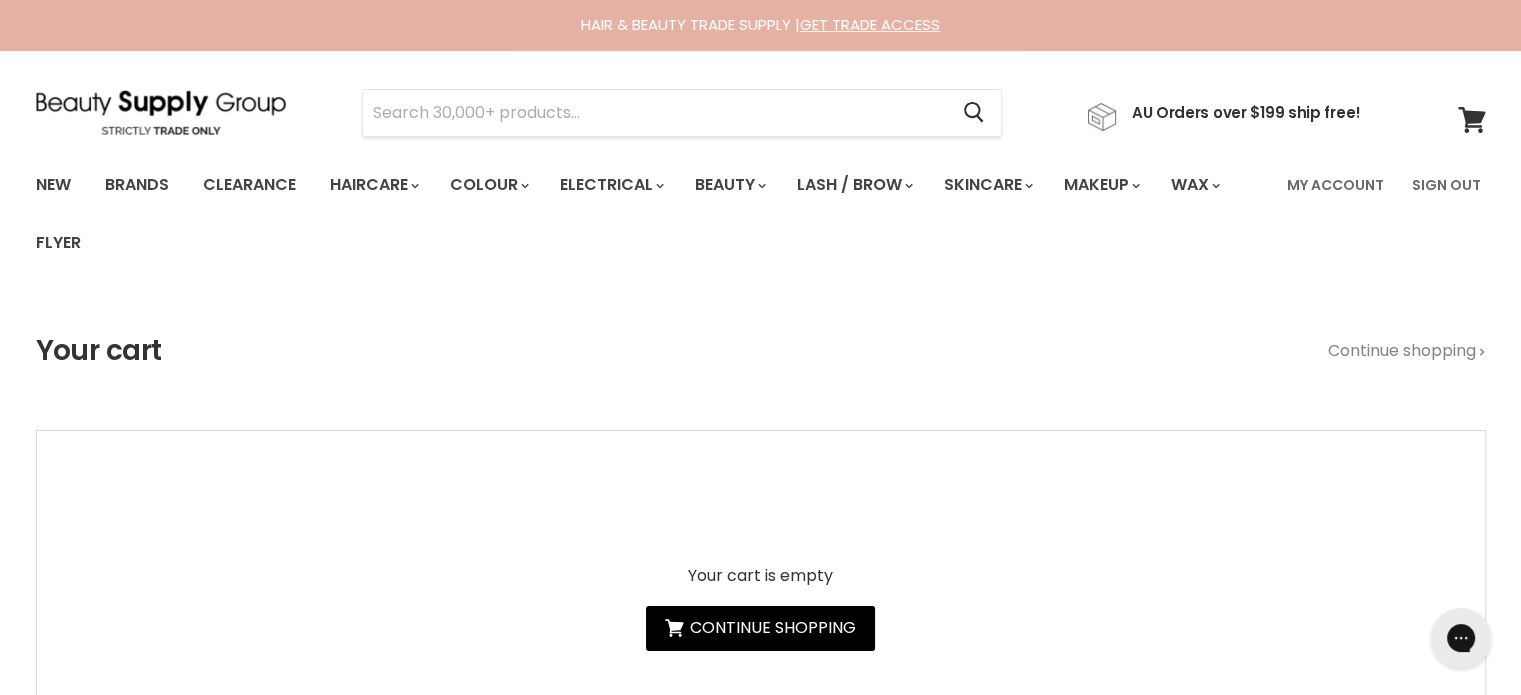 scroll, scrollTop: 0, scrollLeft: 0, axis: both 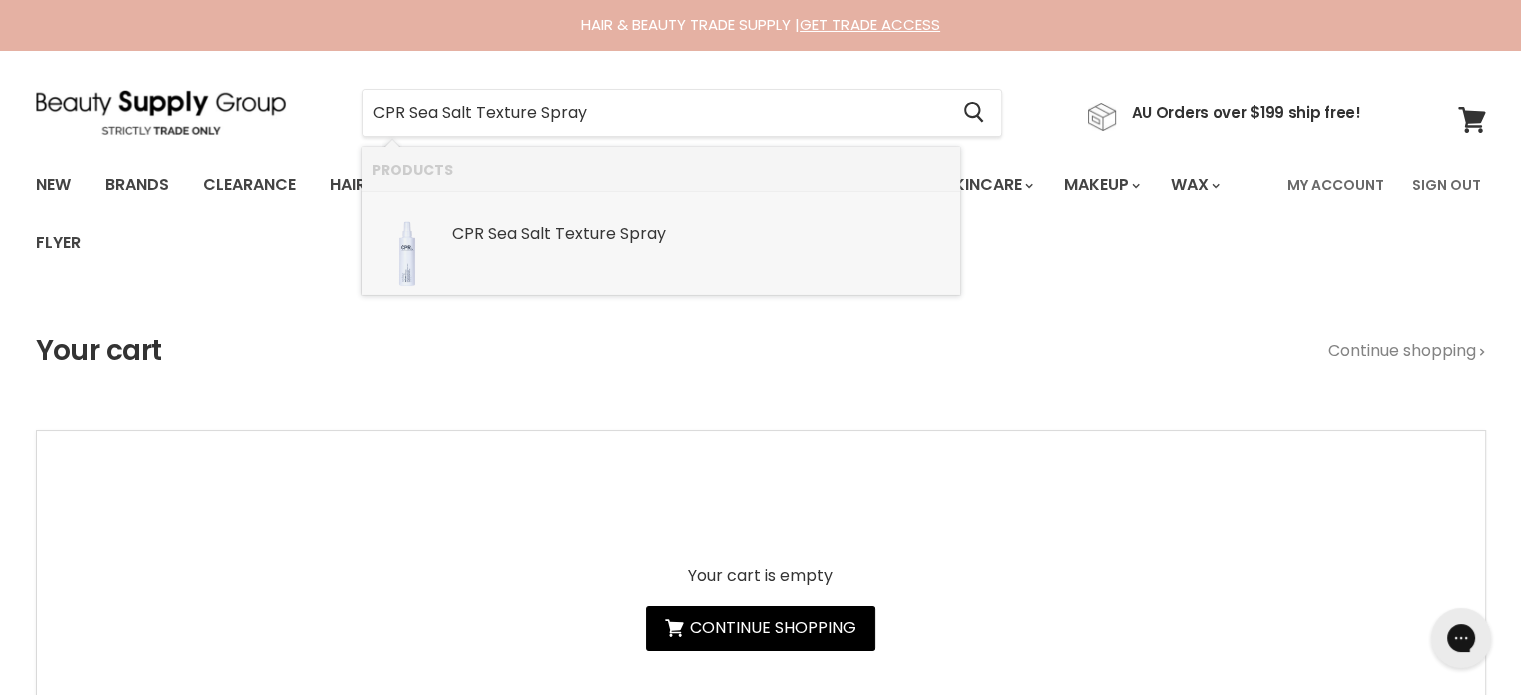 click on "Texture" at bounding box center [585, 233] 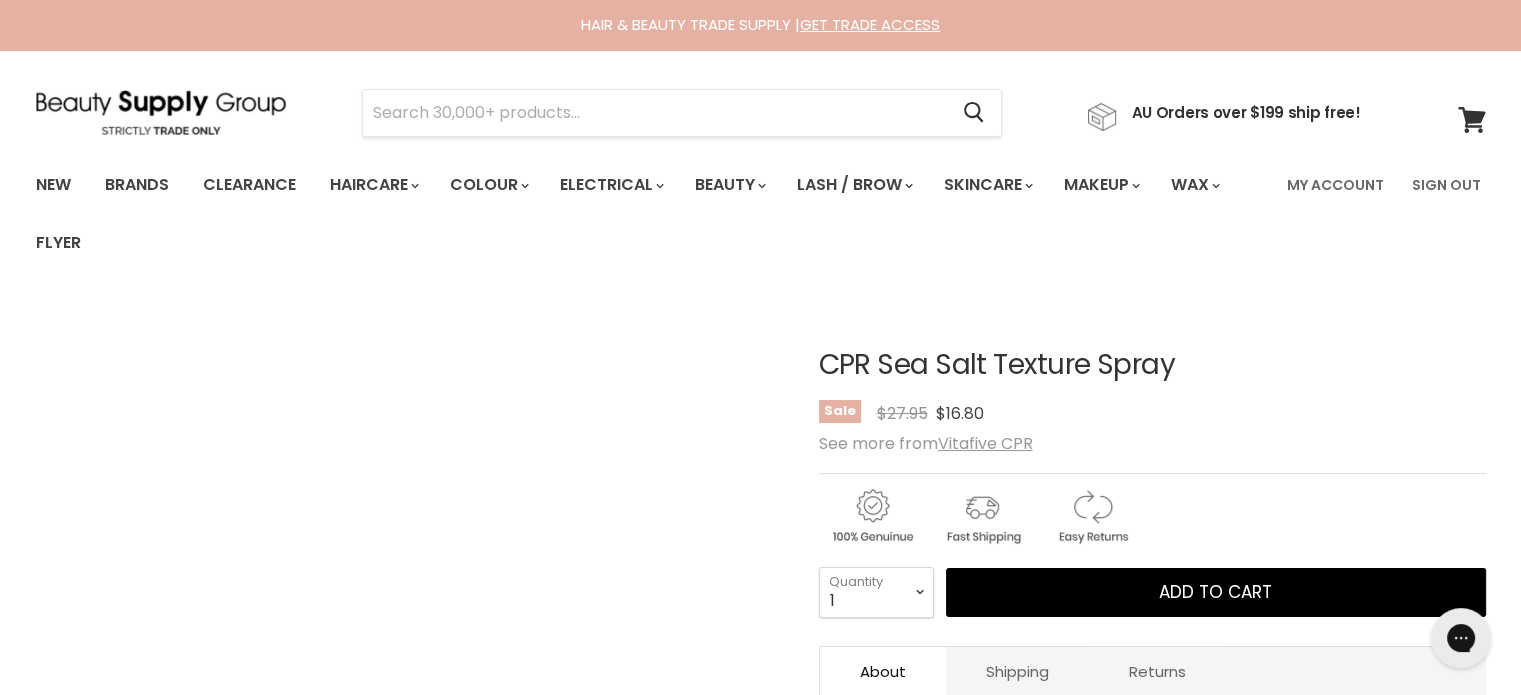 scroll, scrollTop: 0, scrollLeft: 0, axis: both 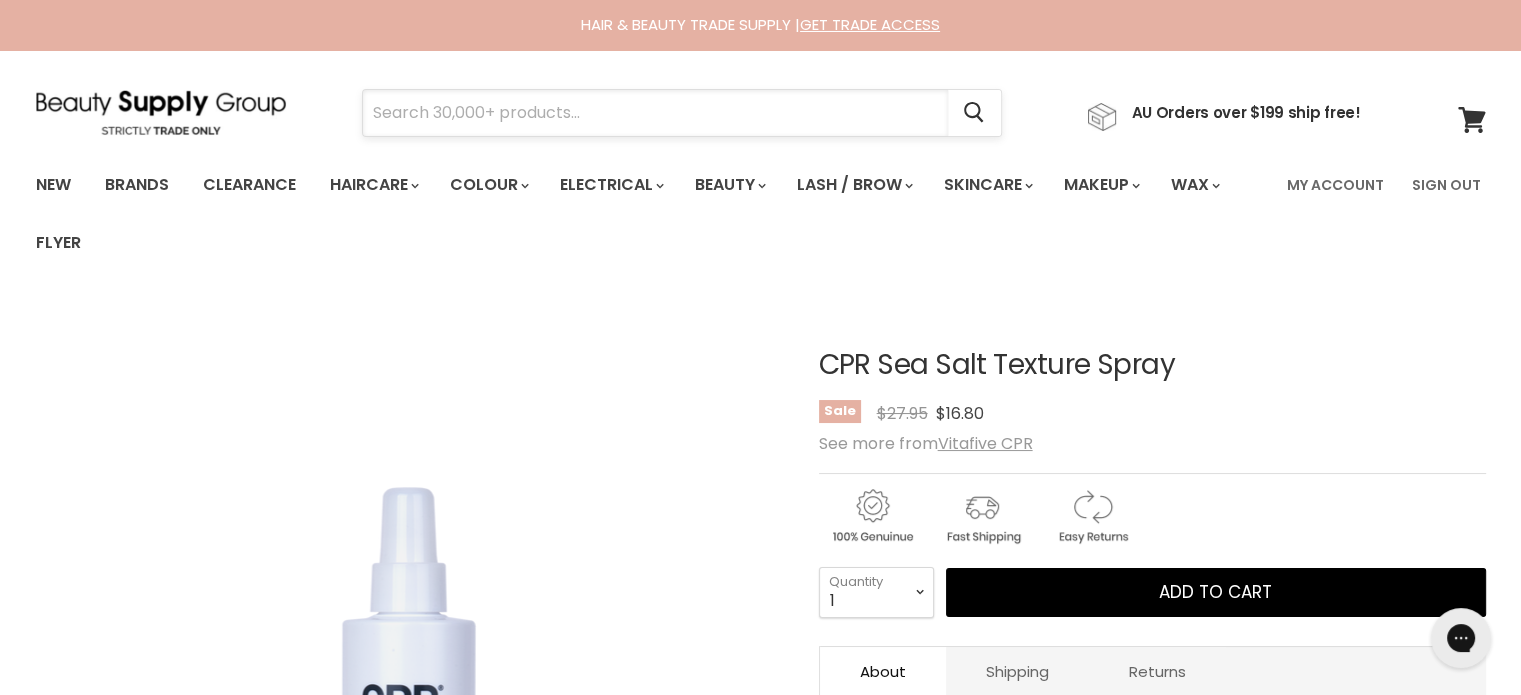 paste on "Davroe Curlicue Curl Gel" 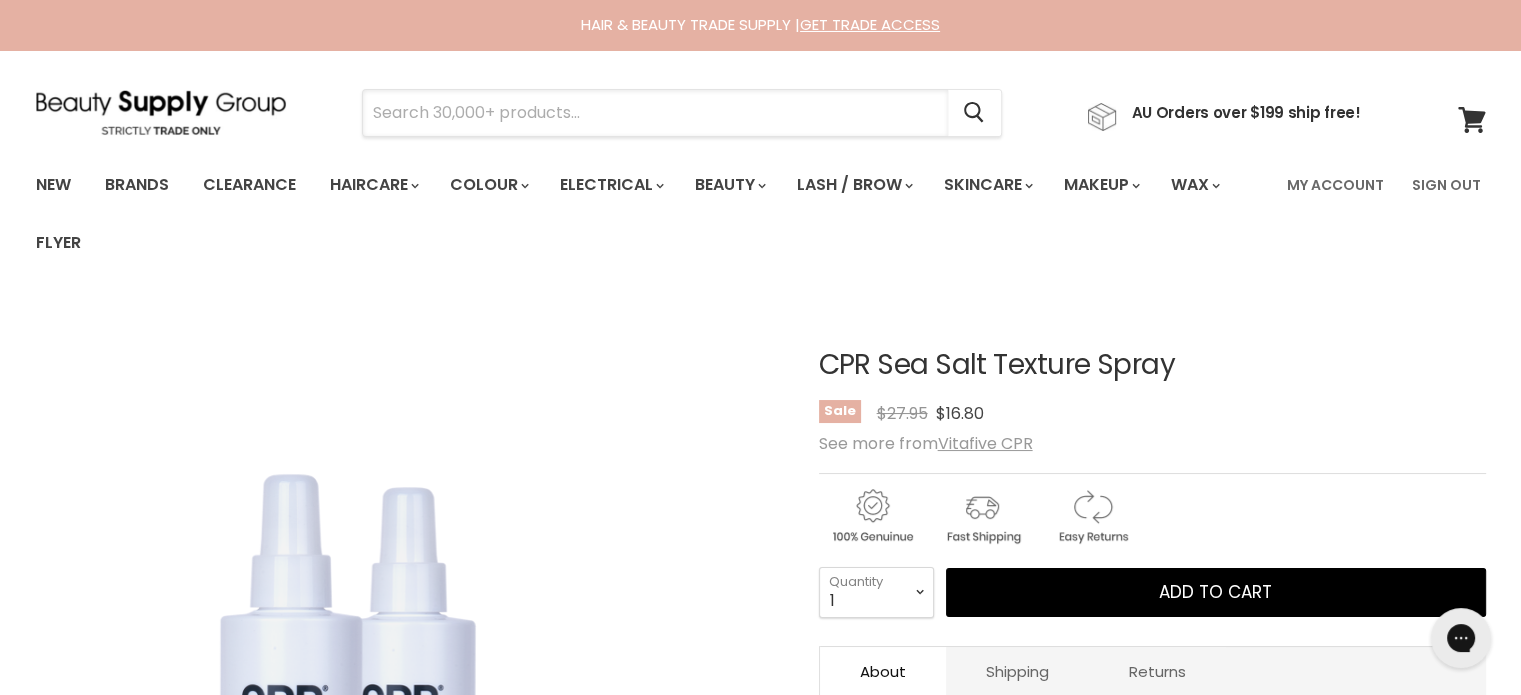 type on "Davroe Curlicue Curl Gel" 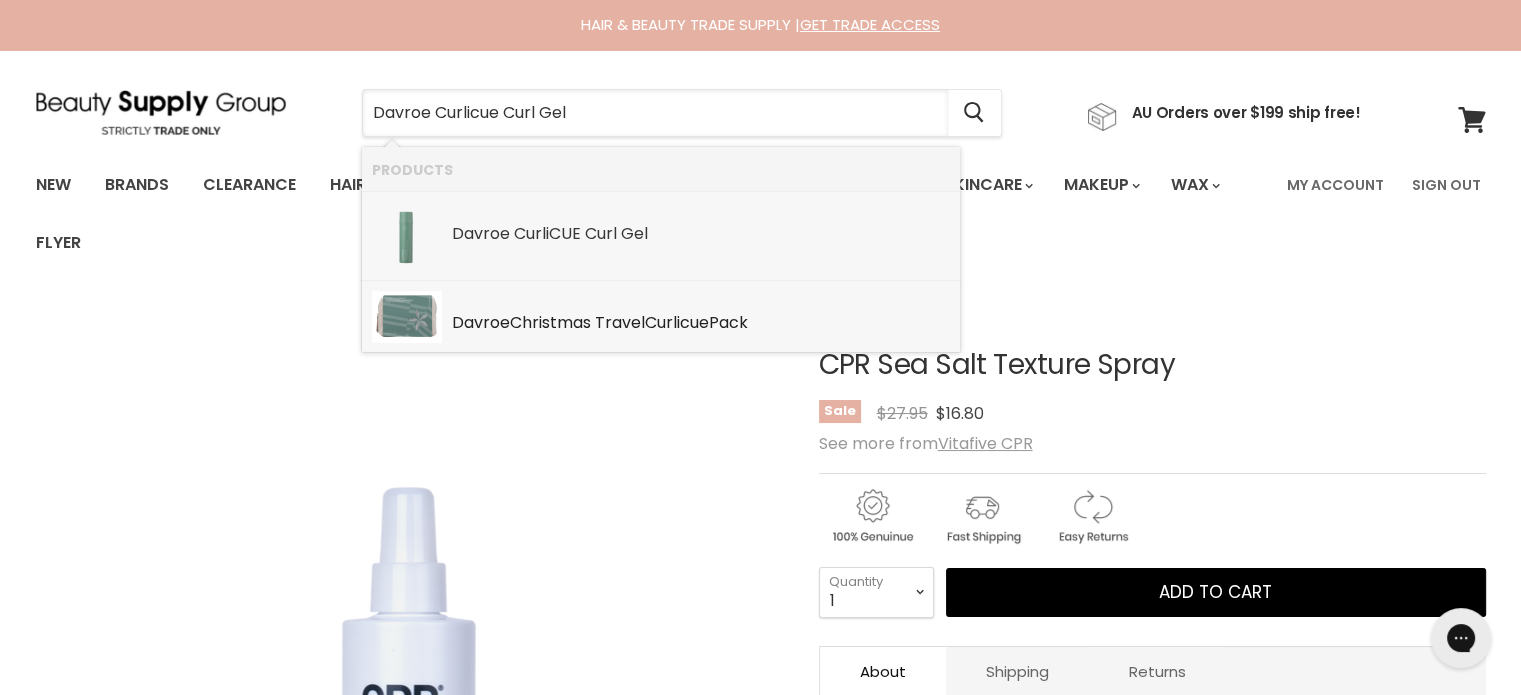 click on "Curl iCUE" at bounding box center (547, 233) 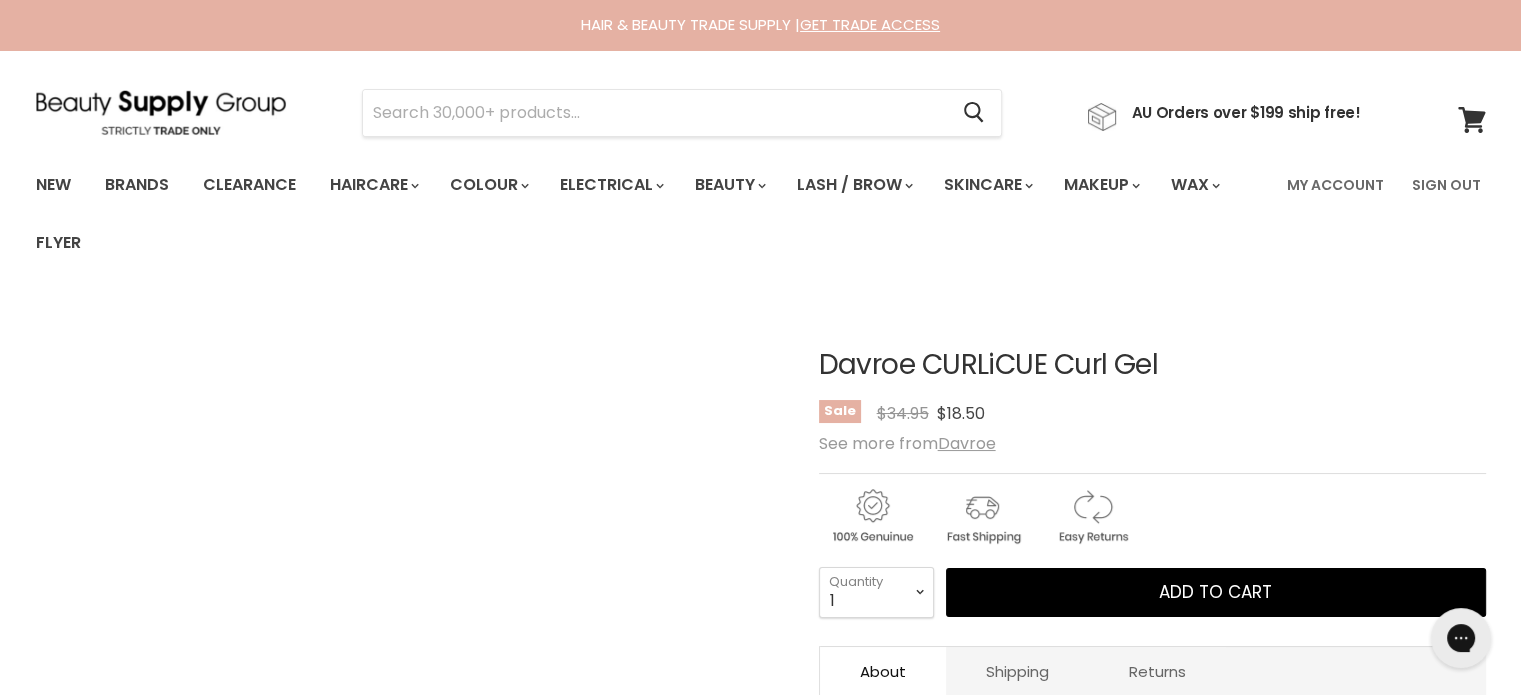 scroll, scrollTop: 0, scrollLeft: 0, axis: both 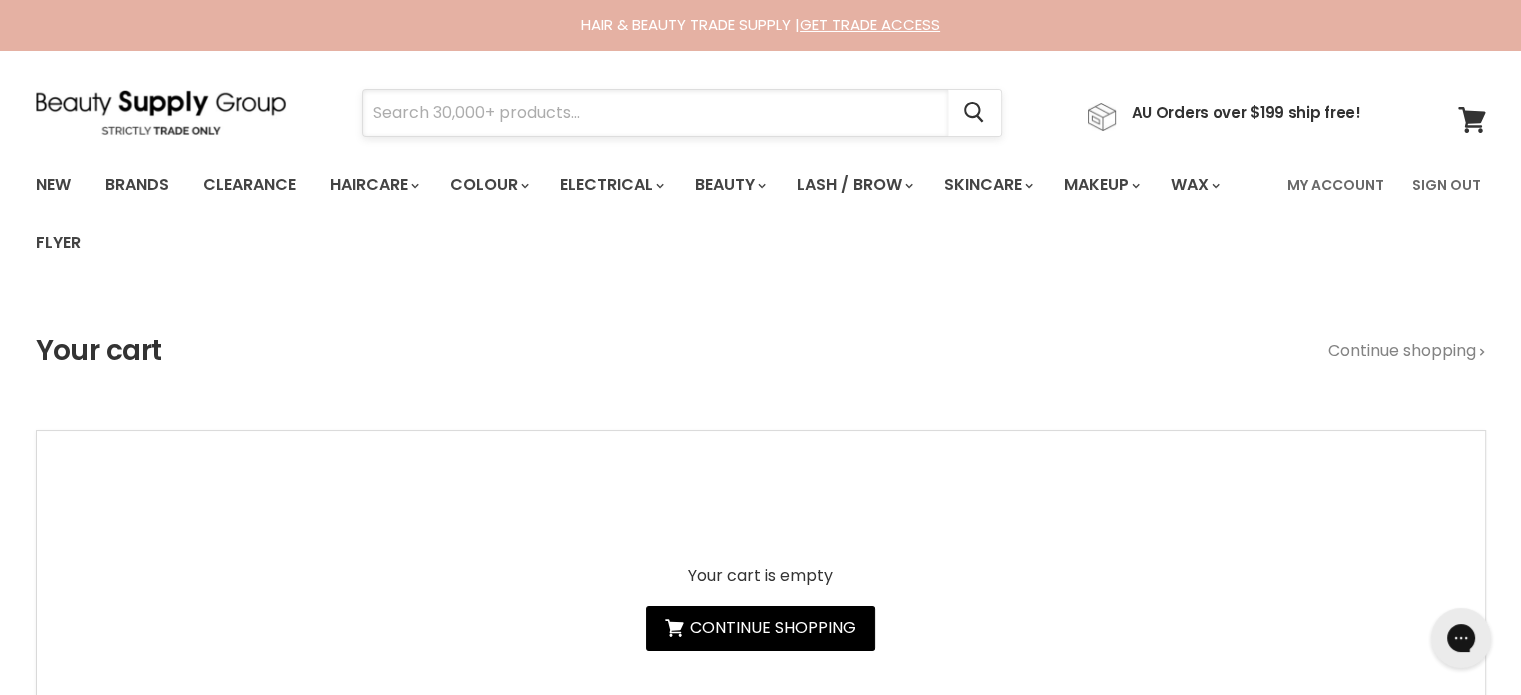 paste on "Davines Nounou Shampoo" 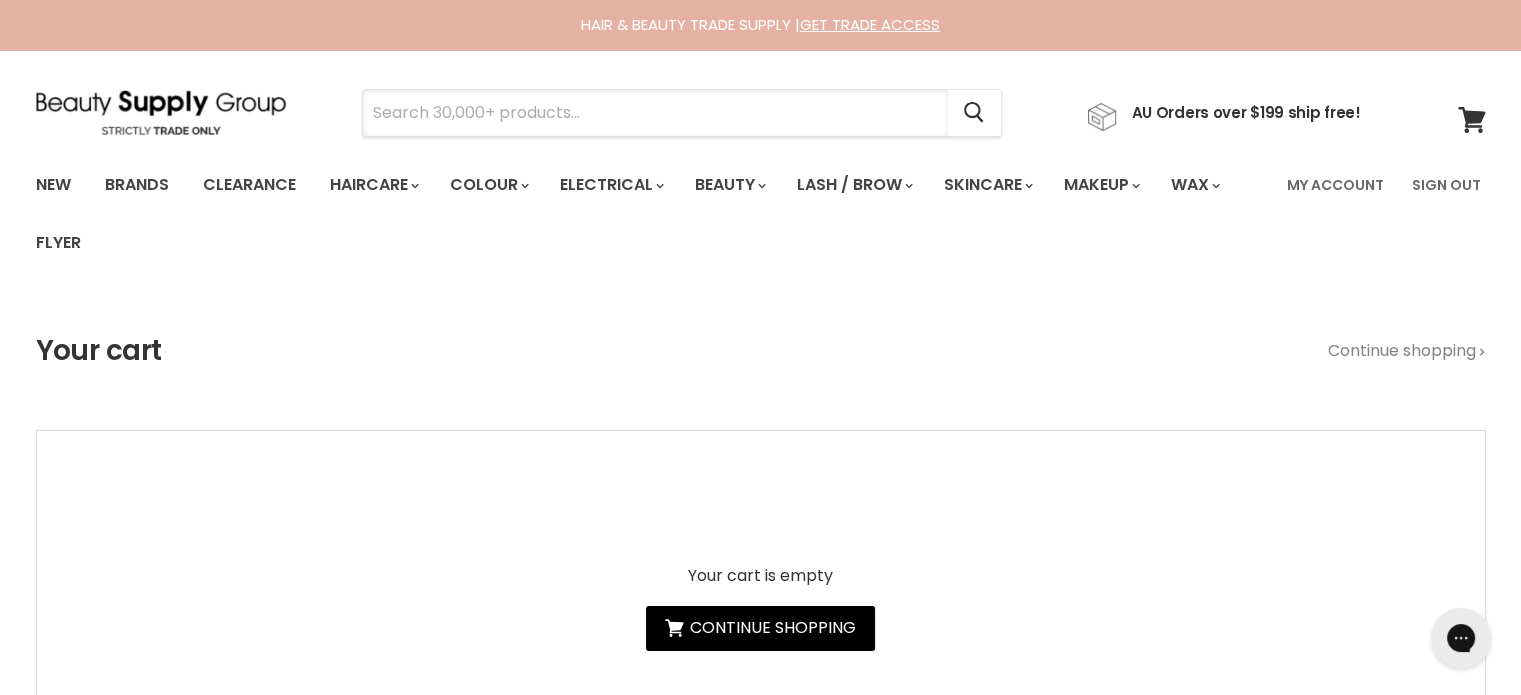 type on "Davines Nounou Shampoo" 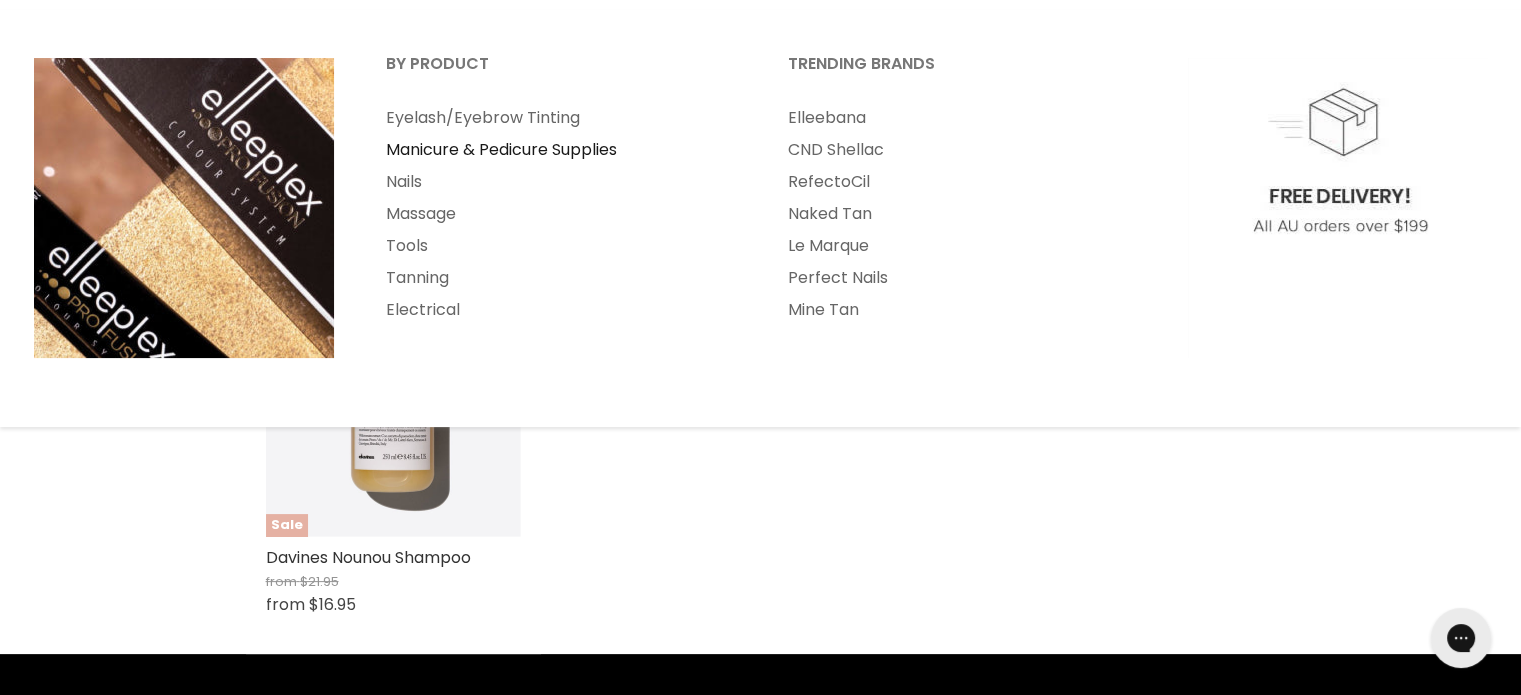 scroll, scrollTop: 500, scrollLeft: 0, axis: vertical 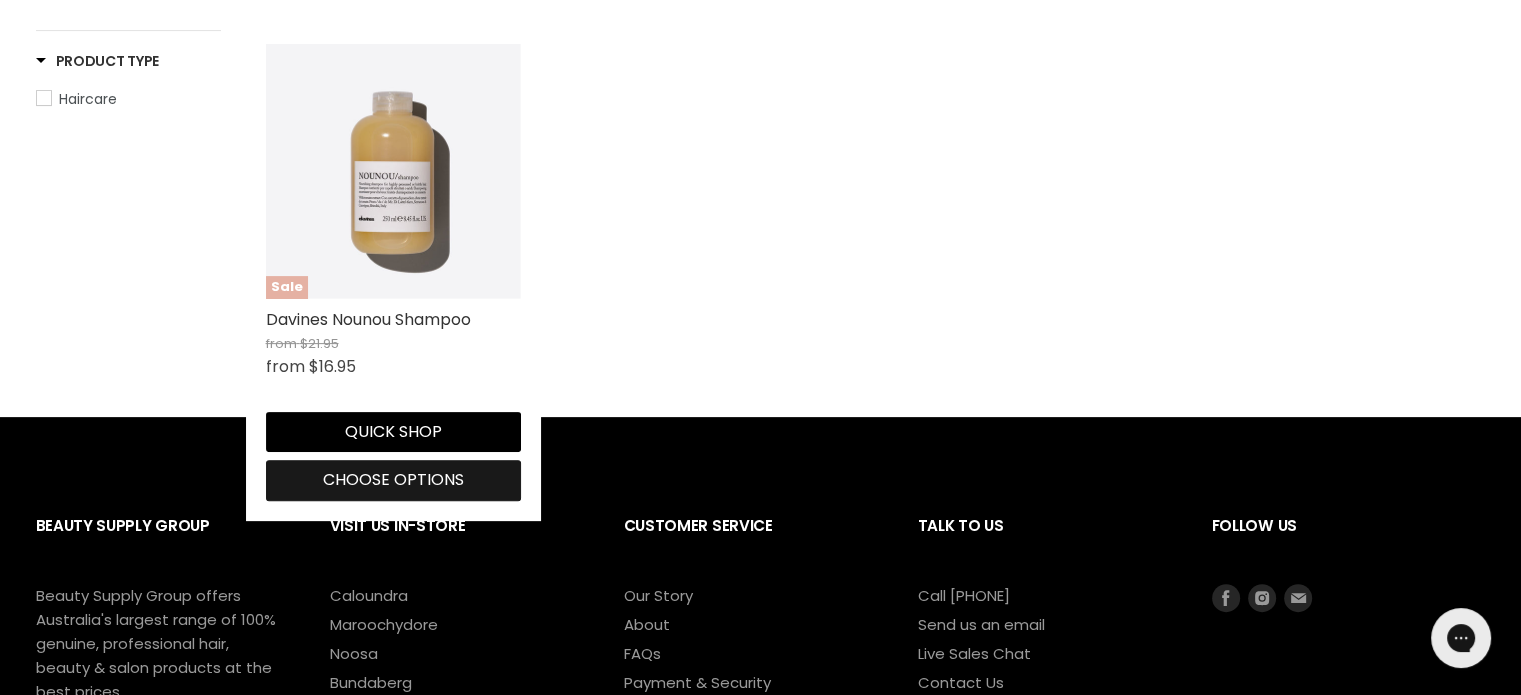 click on "Choose options" at bounding box center [393, 479] 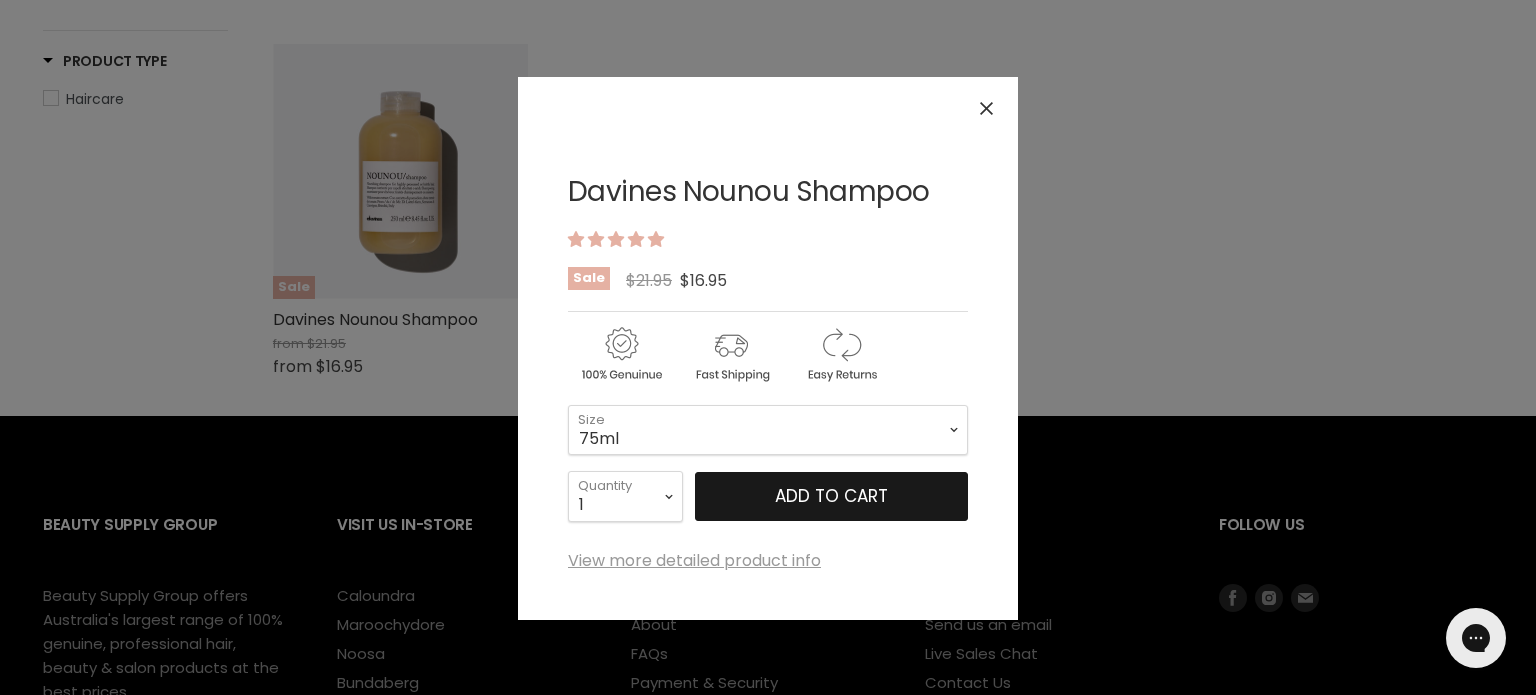 click on "Add to cart" at bounding box center [831, 496] 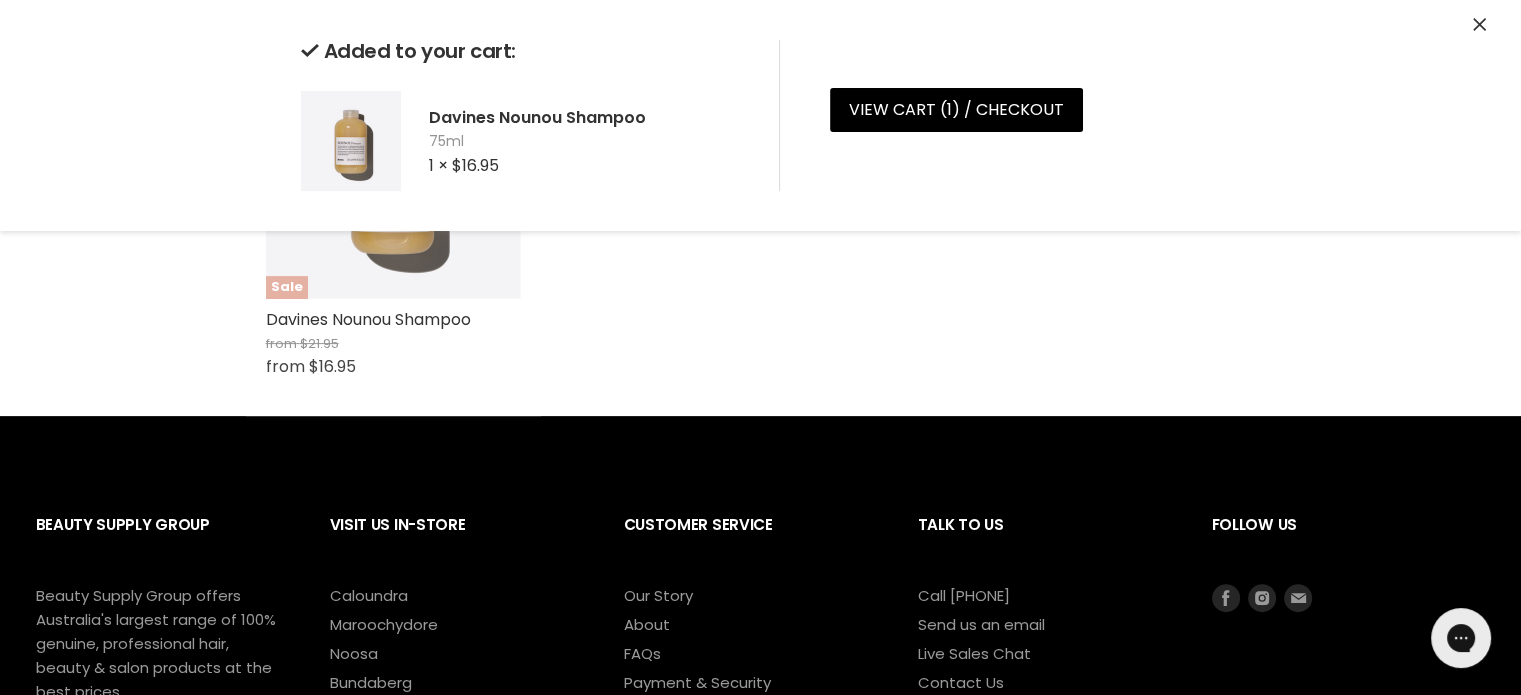 click 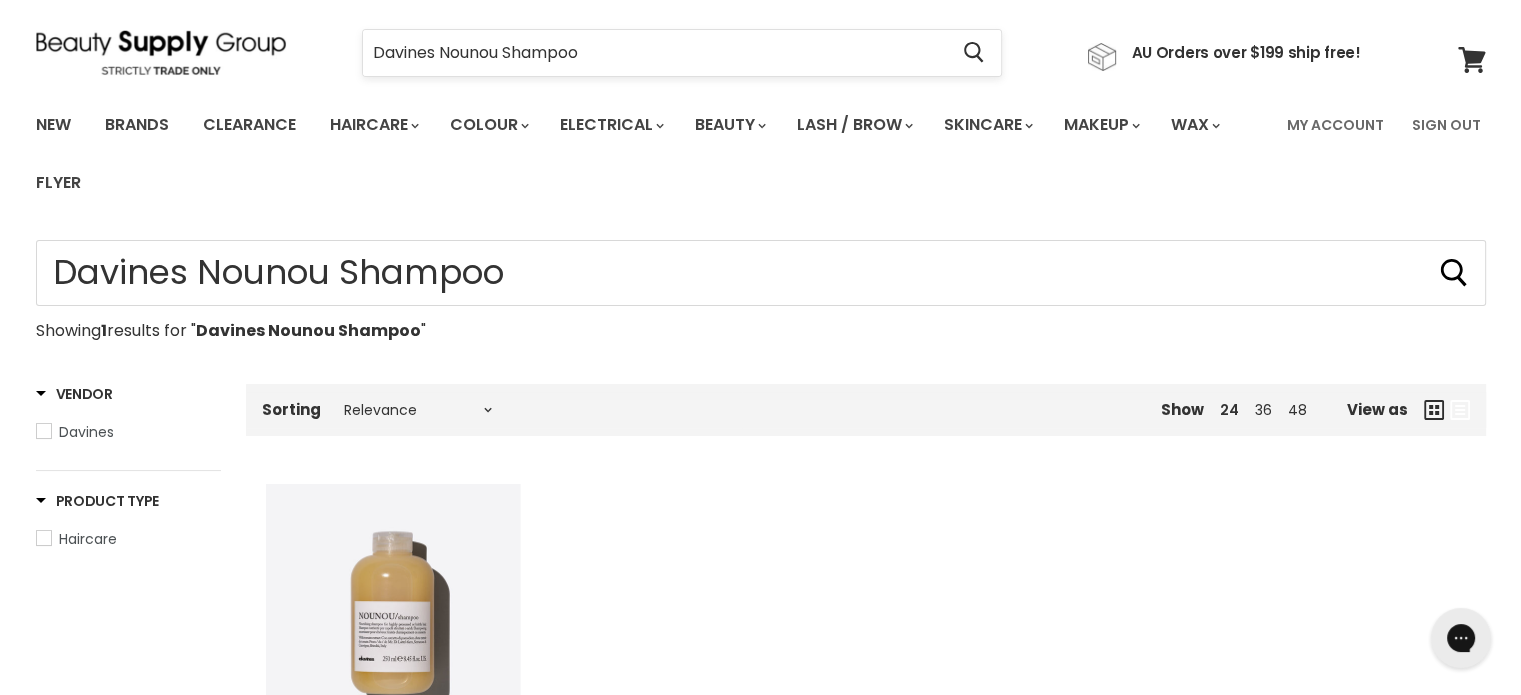 scroll, scrollTop: 0, scrollLeft: 0, axis: both 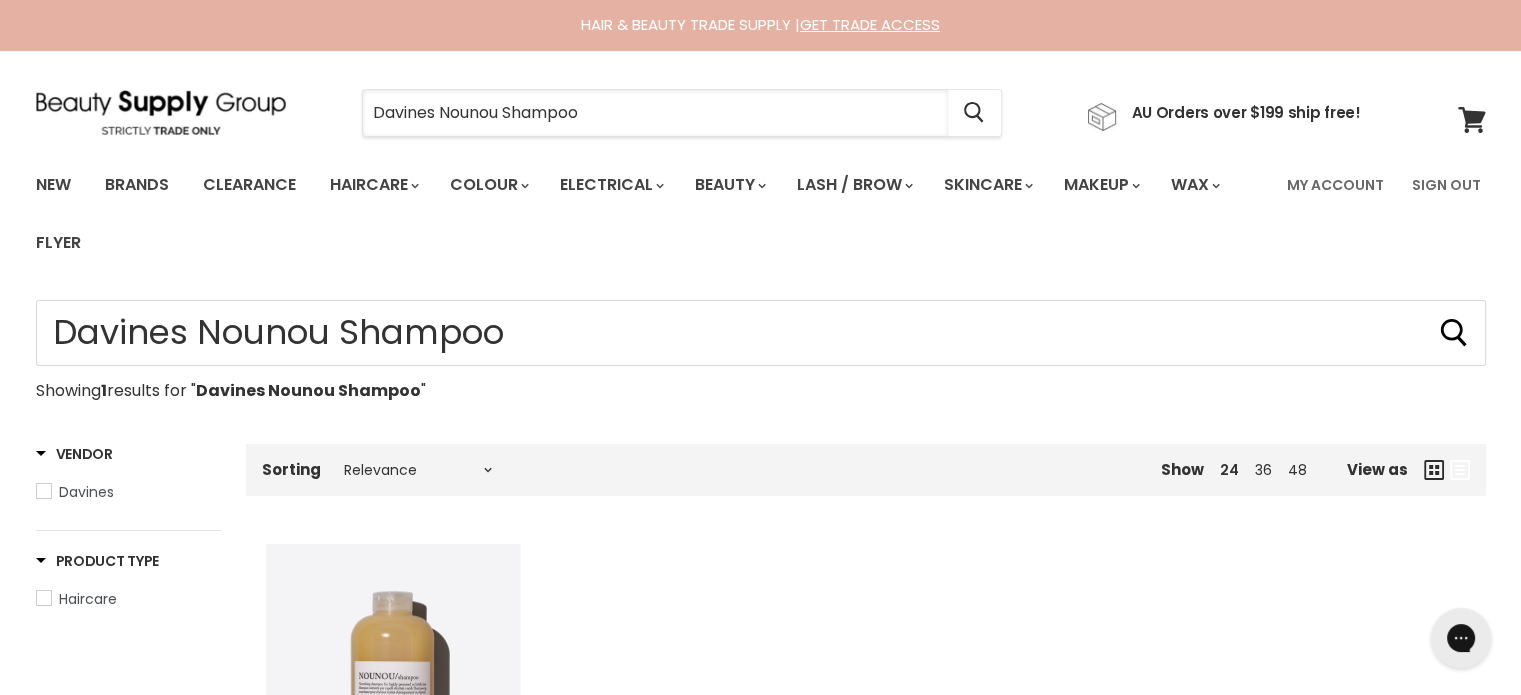 drag, startPoint x: 643, startPoint y: 121, endPoint x: 318, endPoint y: 126, distance: 325.03845 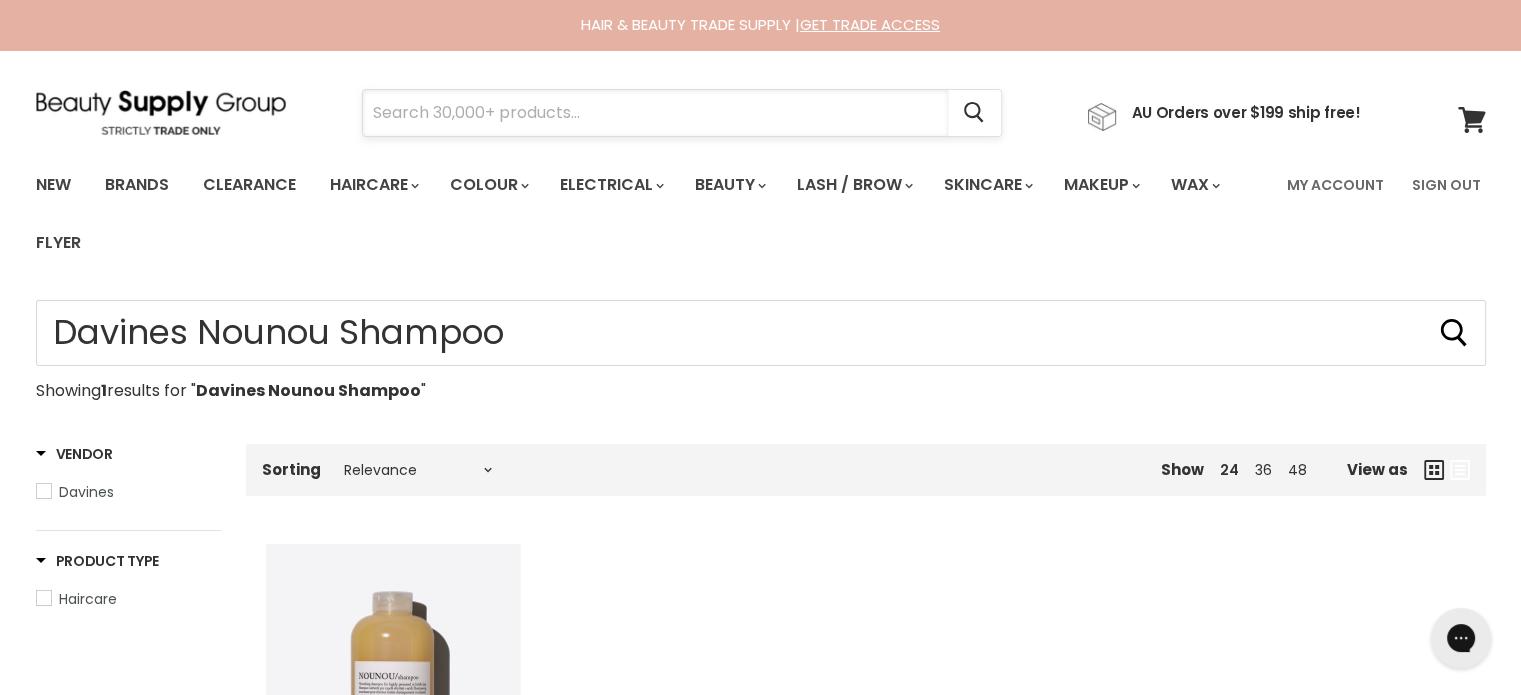 paste on "Davines Oi Conditioner" 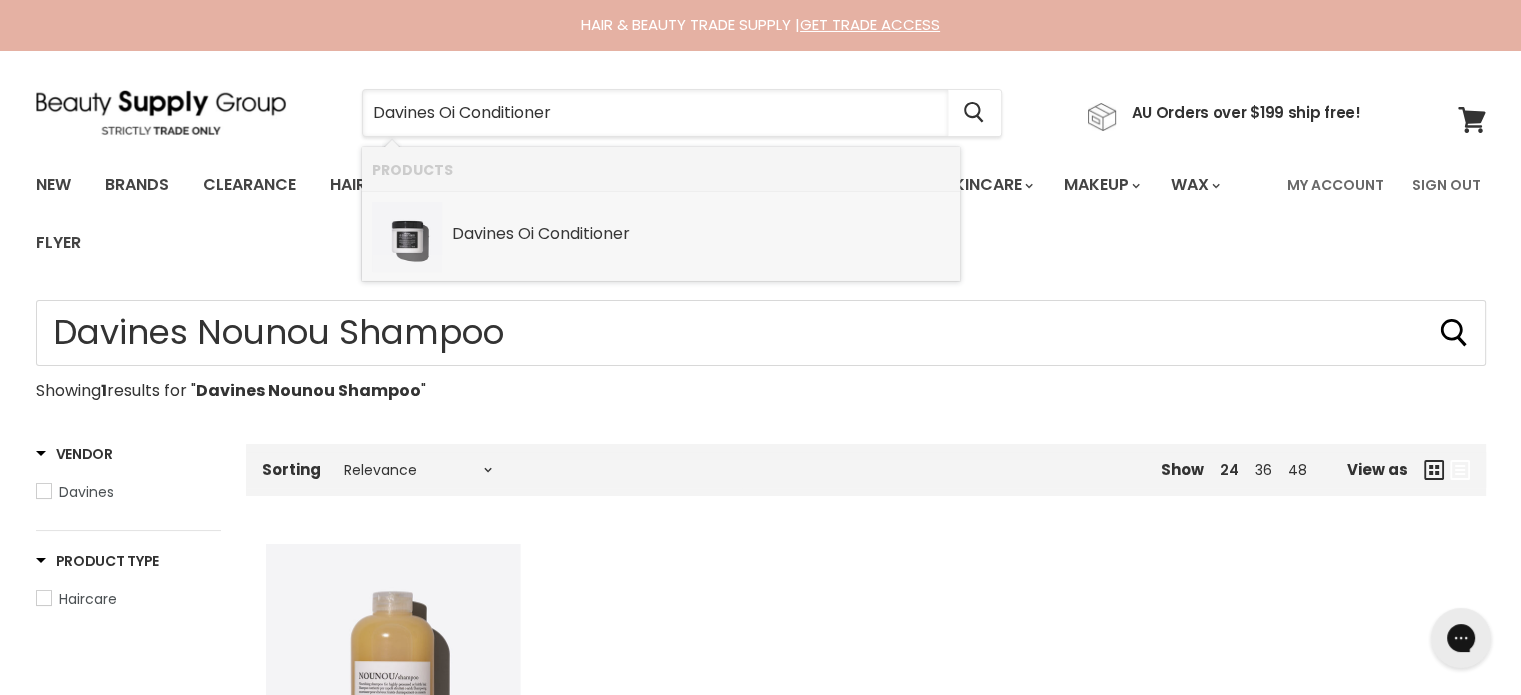 click on "Davines   Oi   Conditioner SKU: 8004608266518 Davines" at bounding box center [661, 237] 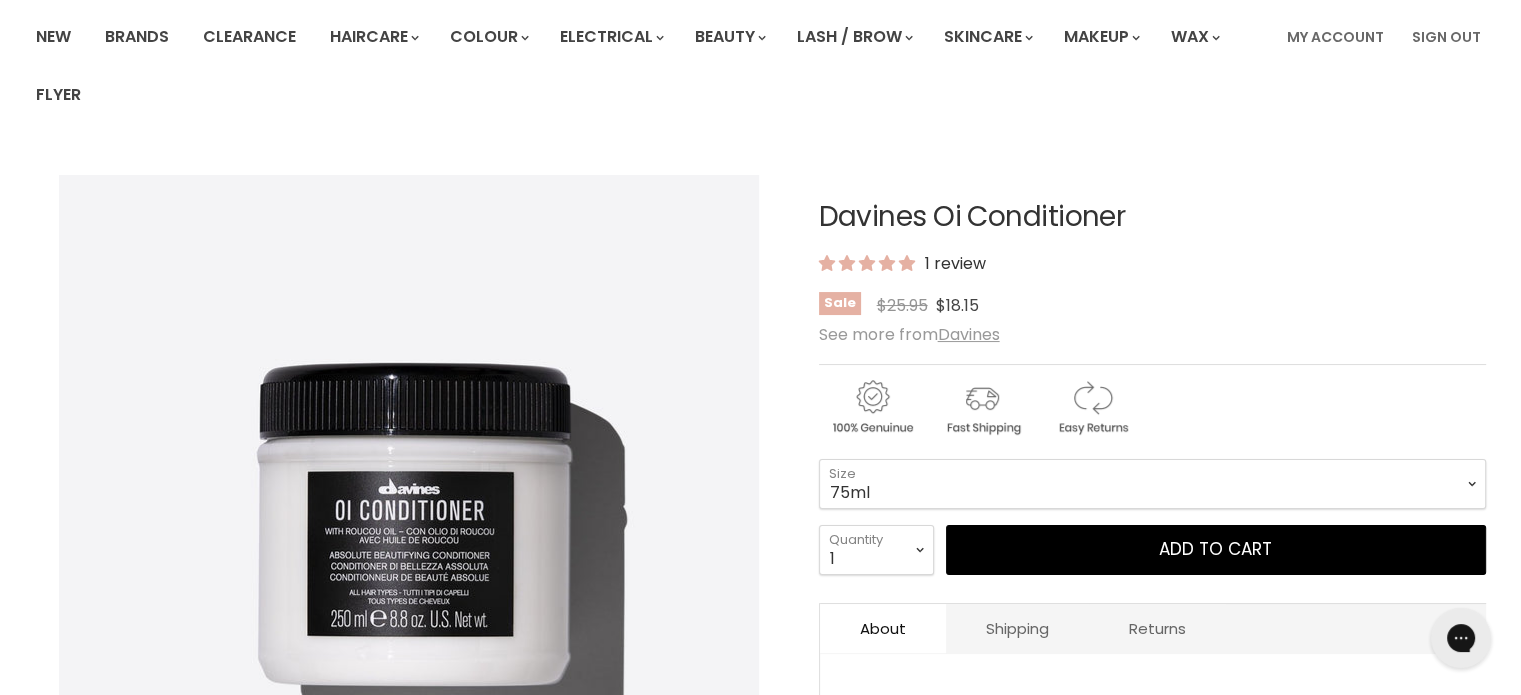 scroll, scrollTop: 200, scrollLeft: 0, axis: vertical 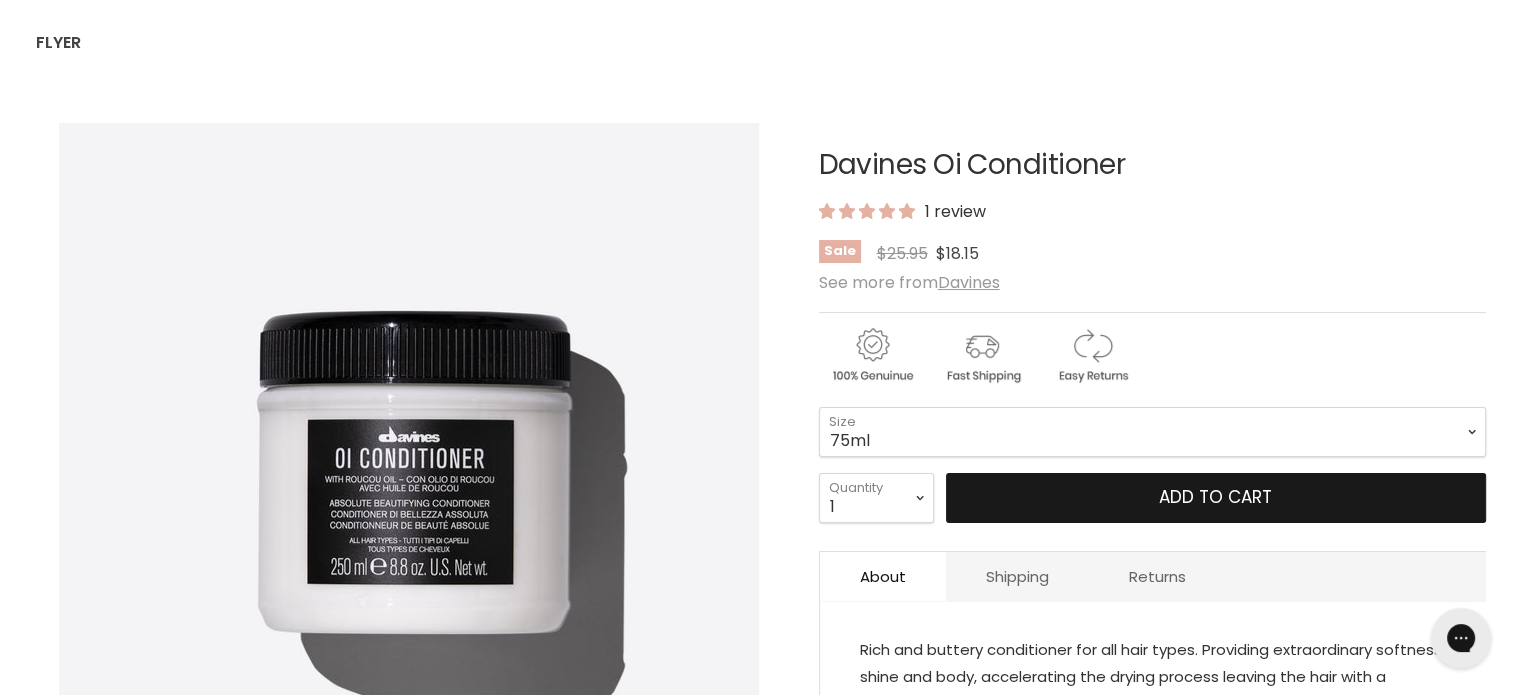 click on "Add to cart" at bounding box center [1215, 497] 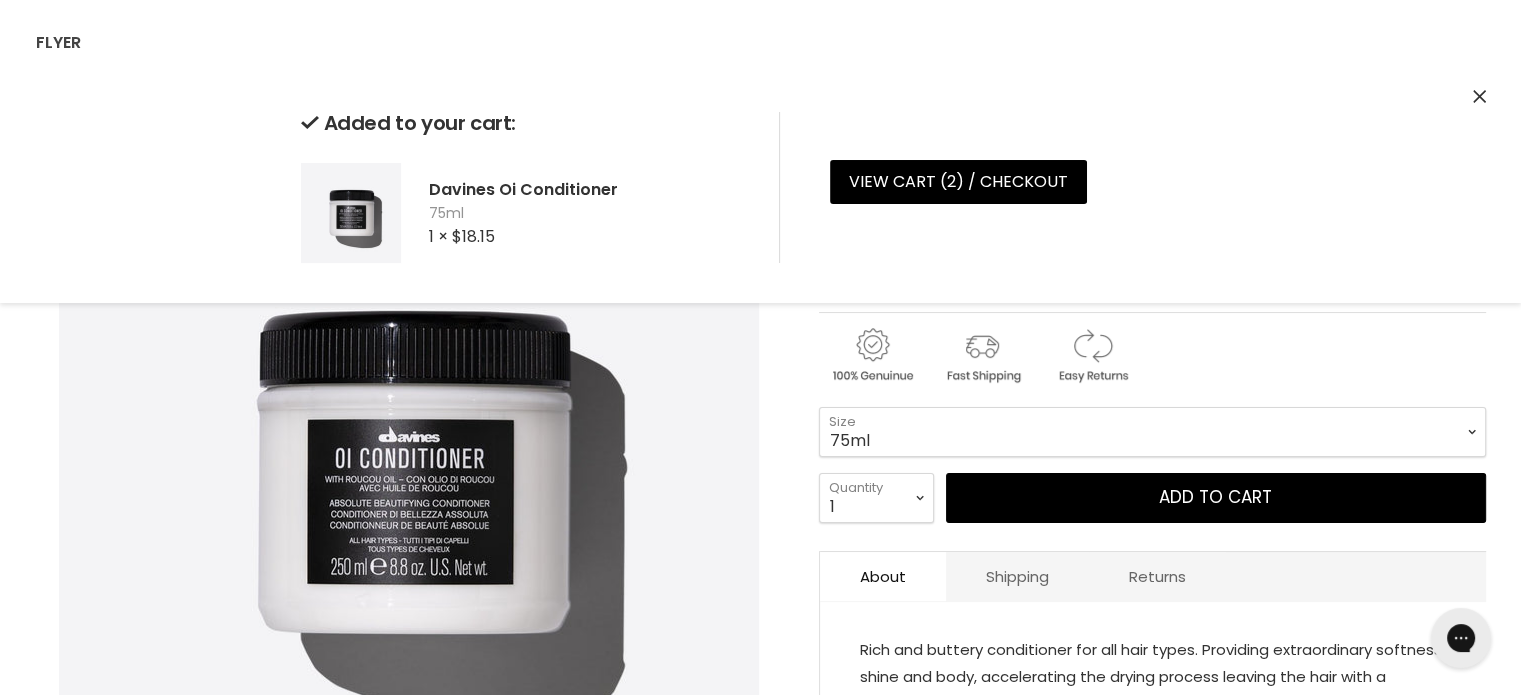 click 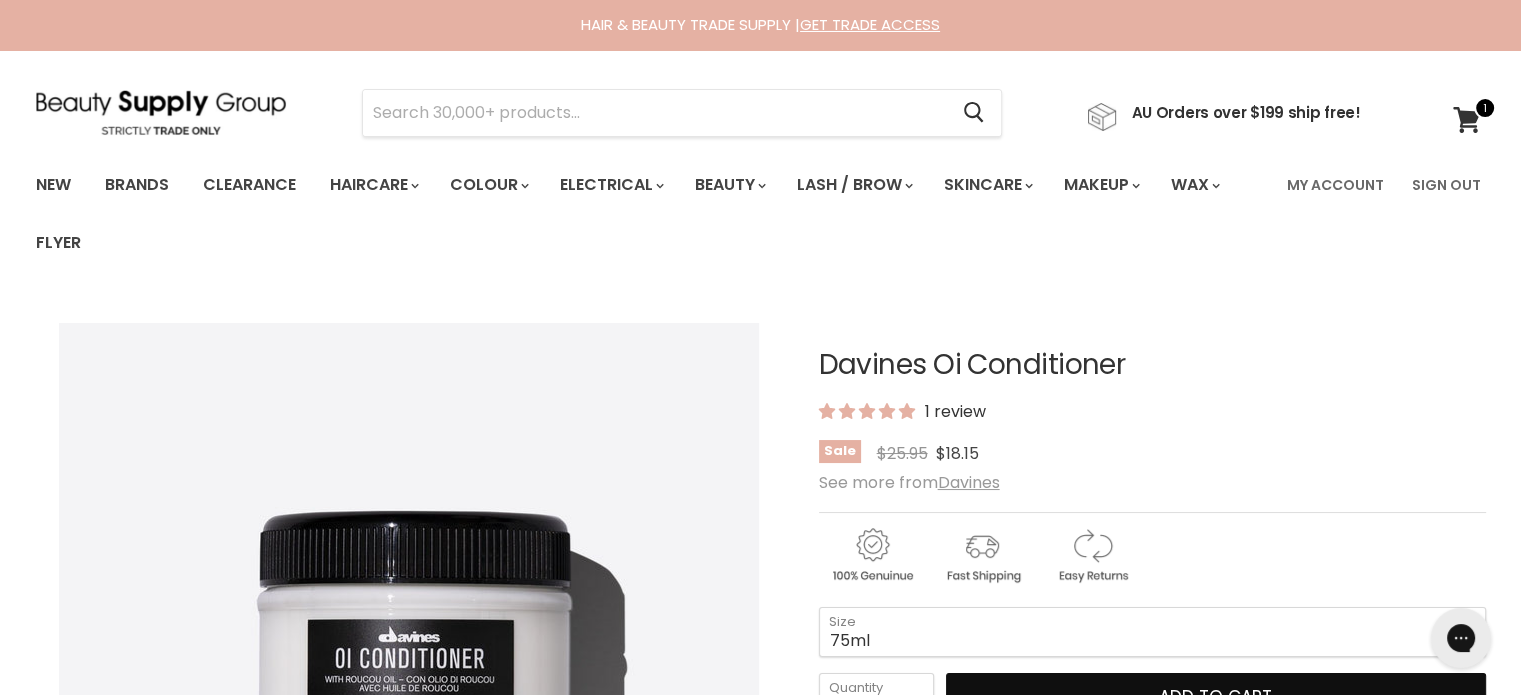 scroll, scrollTop: 0, scrollLeft: 0, axis: both 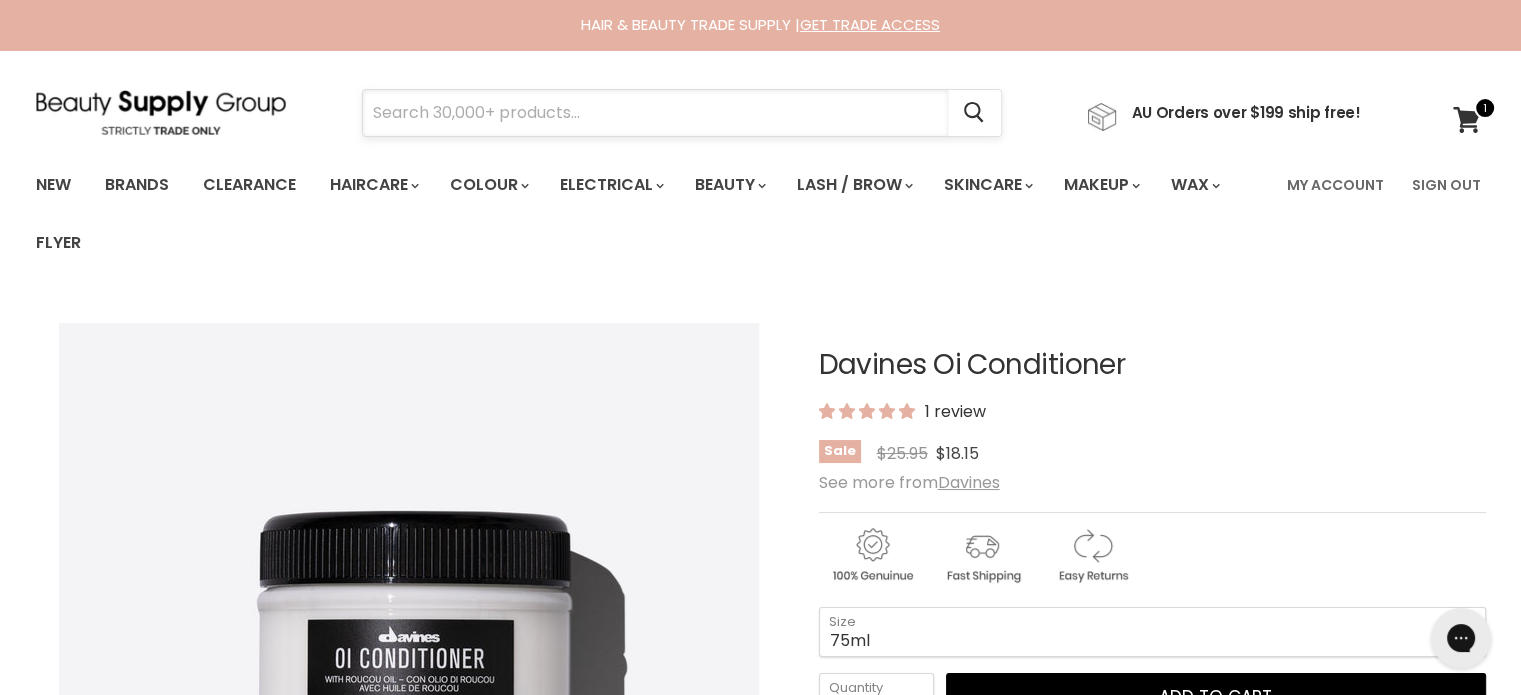 paste on "Davines Oi All In One Milk" 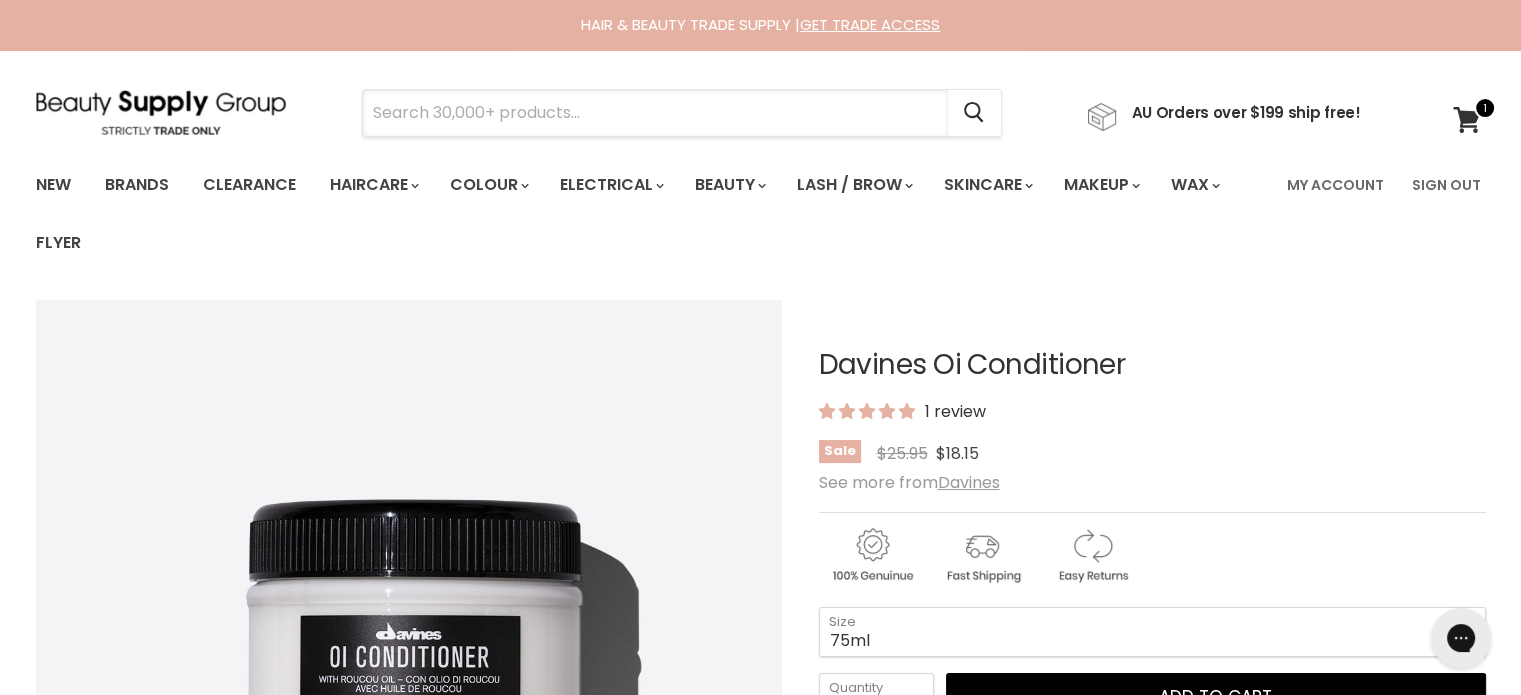type on "Davines Oi All In One Milk" 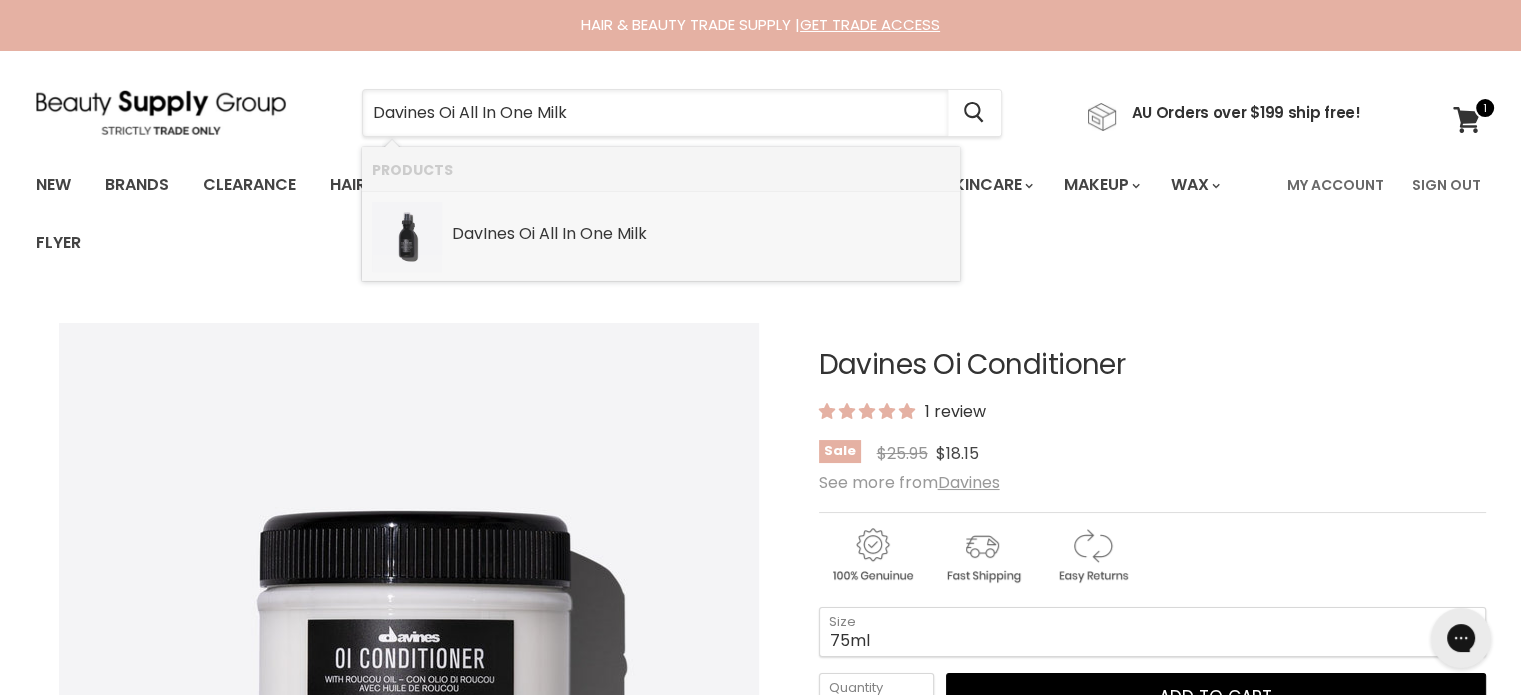 click on "Dav In es   Oi   All   In   One   Milk" at bounding box center (701, 235) 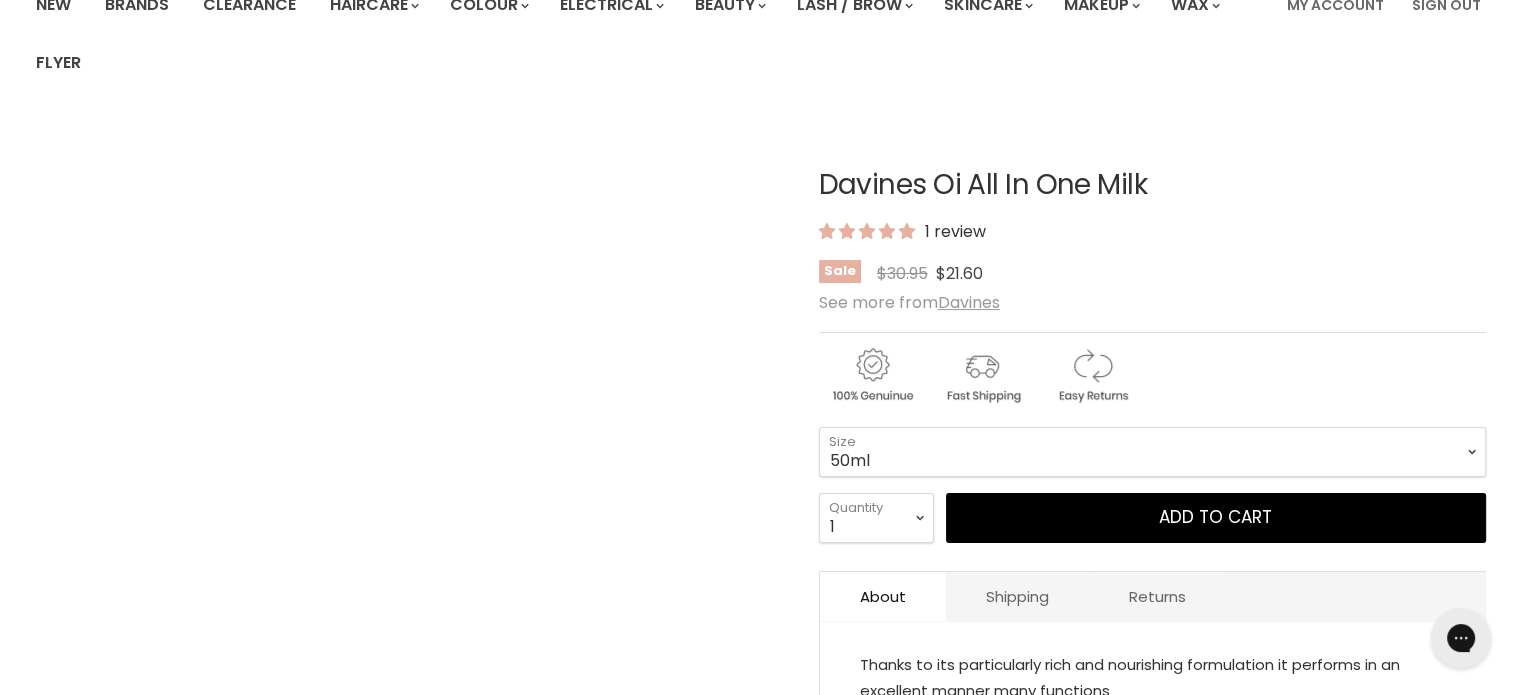 scroll, scrollTop: 300, scrollLeft: 0, axis: vertical 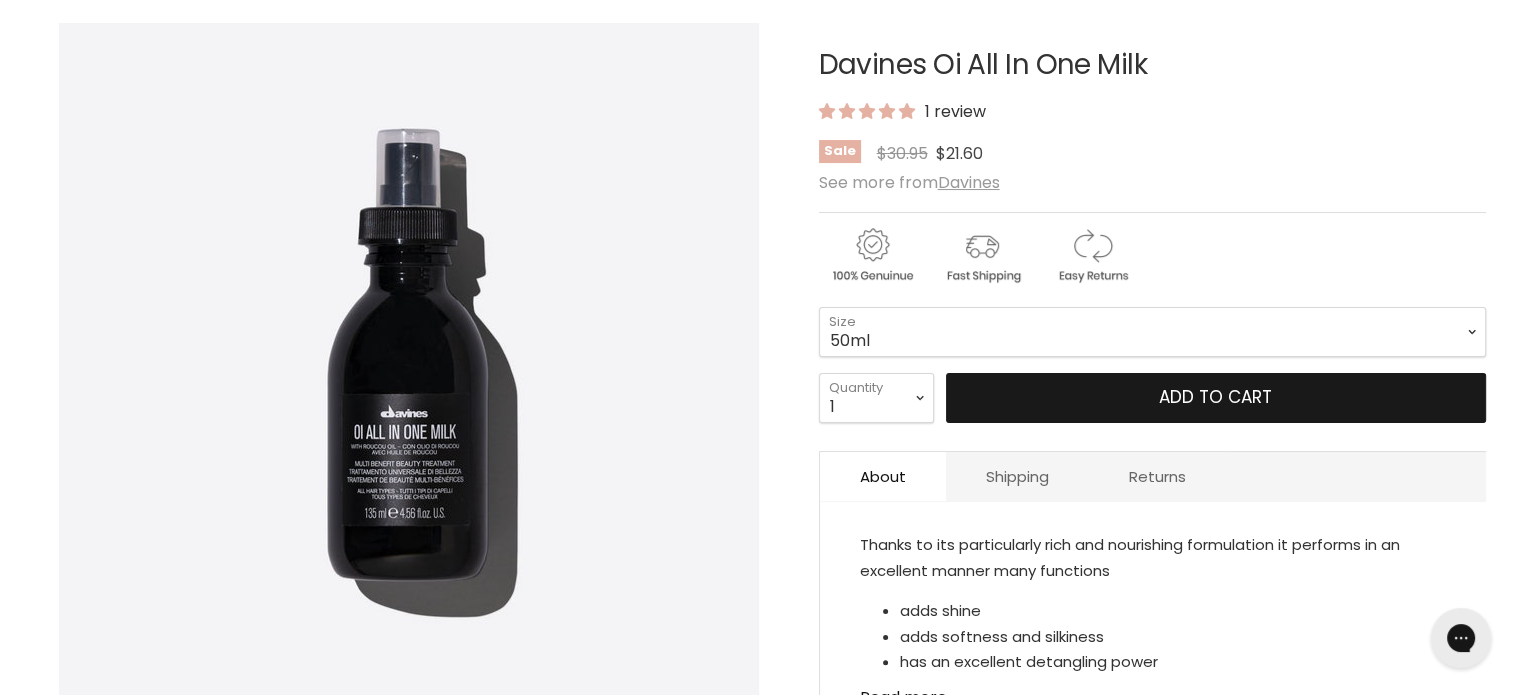 click on "Add to cart" at bounding box center (1215, 397) 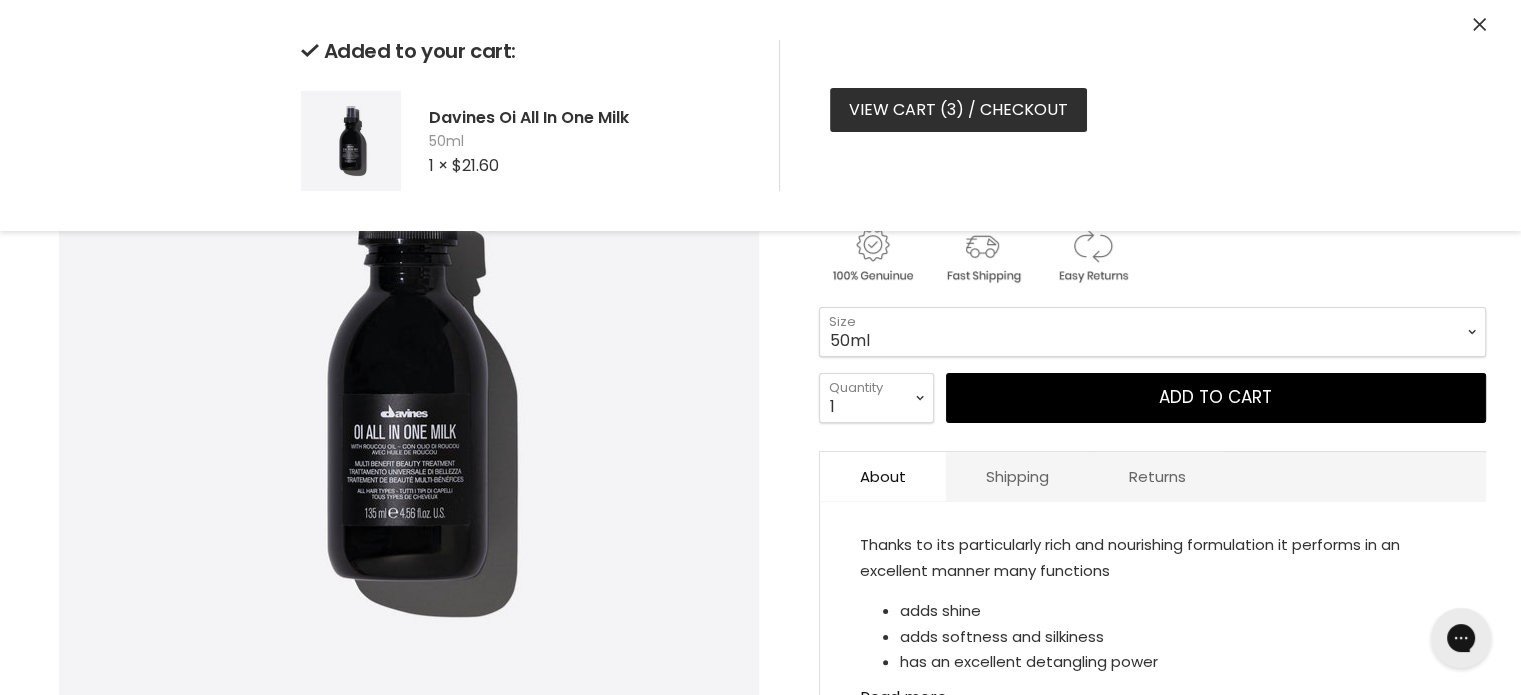 click on "View cart ( 3 )  /  Checkout" at bounding box center (958, 110) 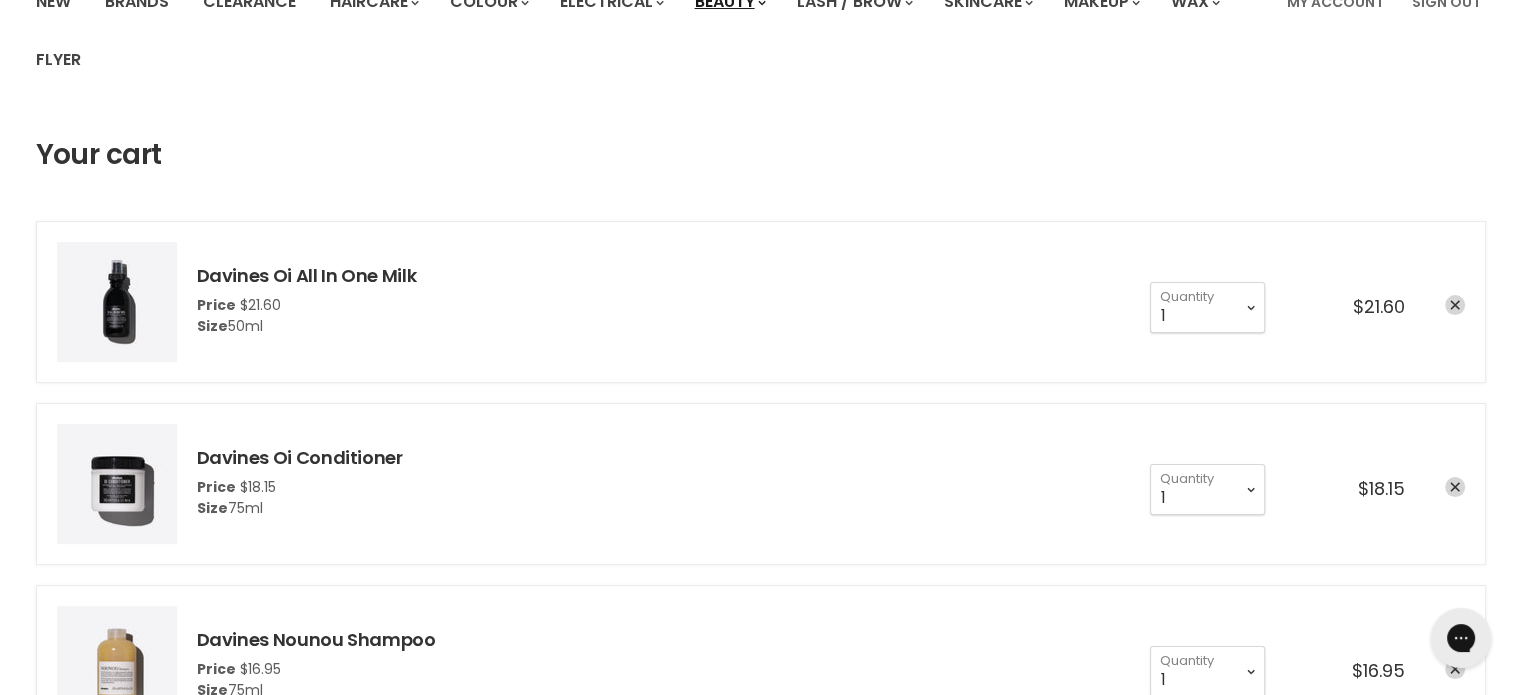 scroll, scrollTop: 0, scrollLeft: 0, axis: both 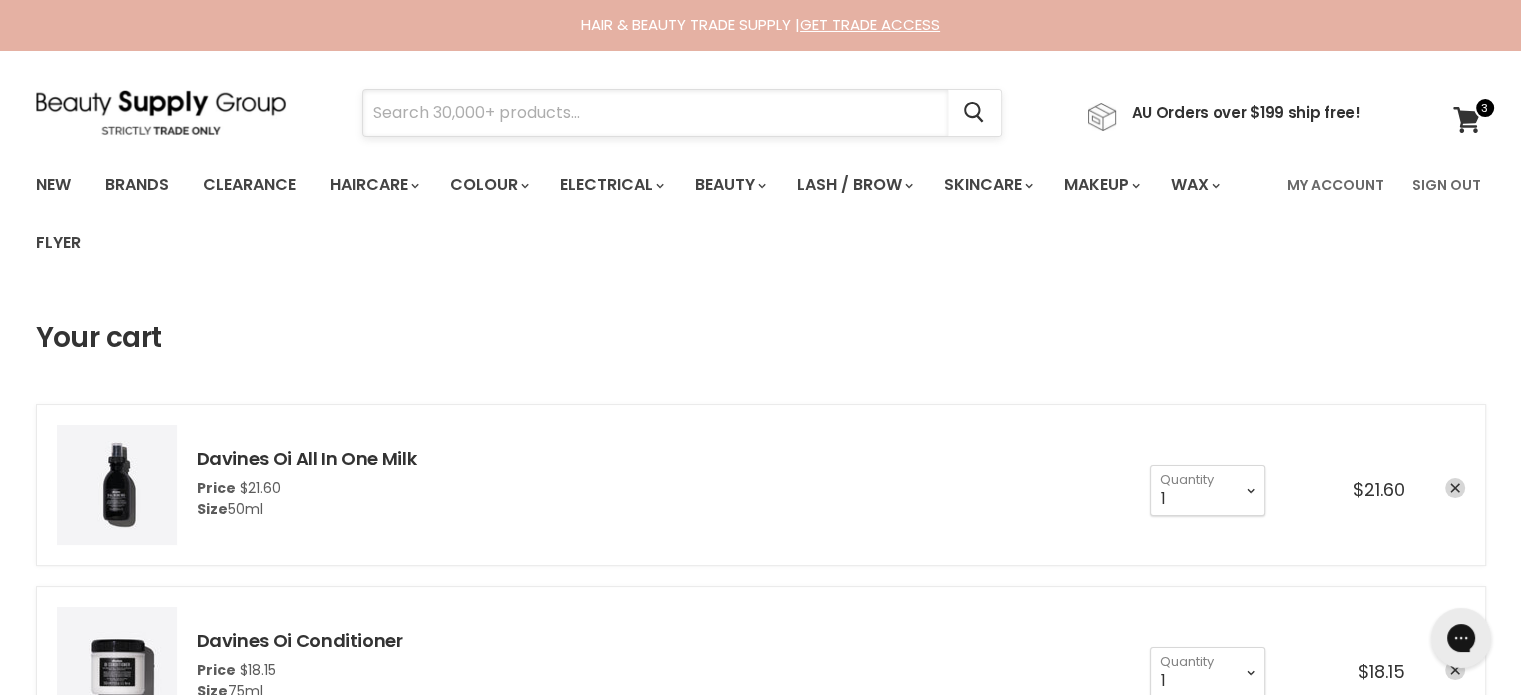 paste on "Juuce Vegan Sumo Grip" 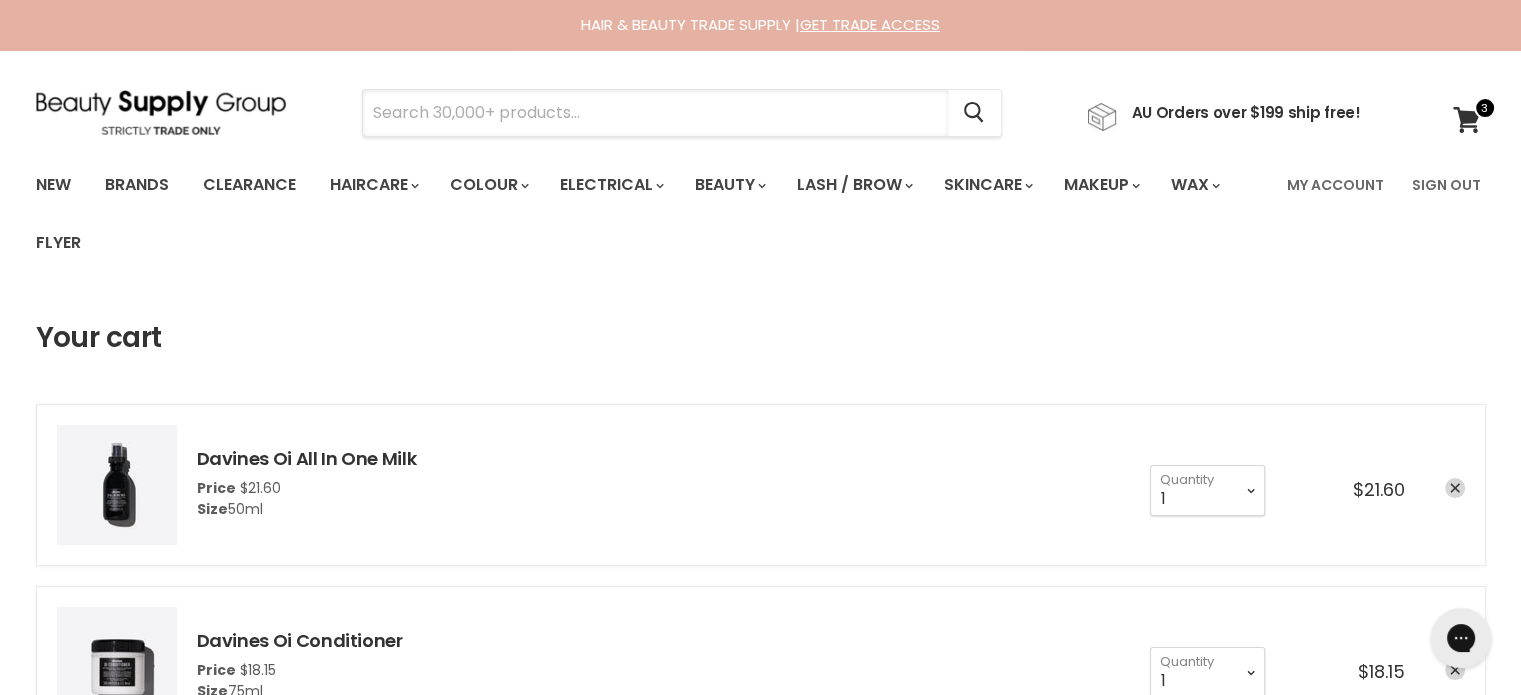 type on "Juuce Vegan Sumo Grip" 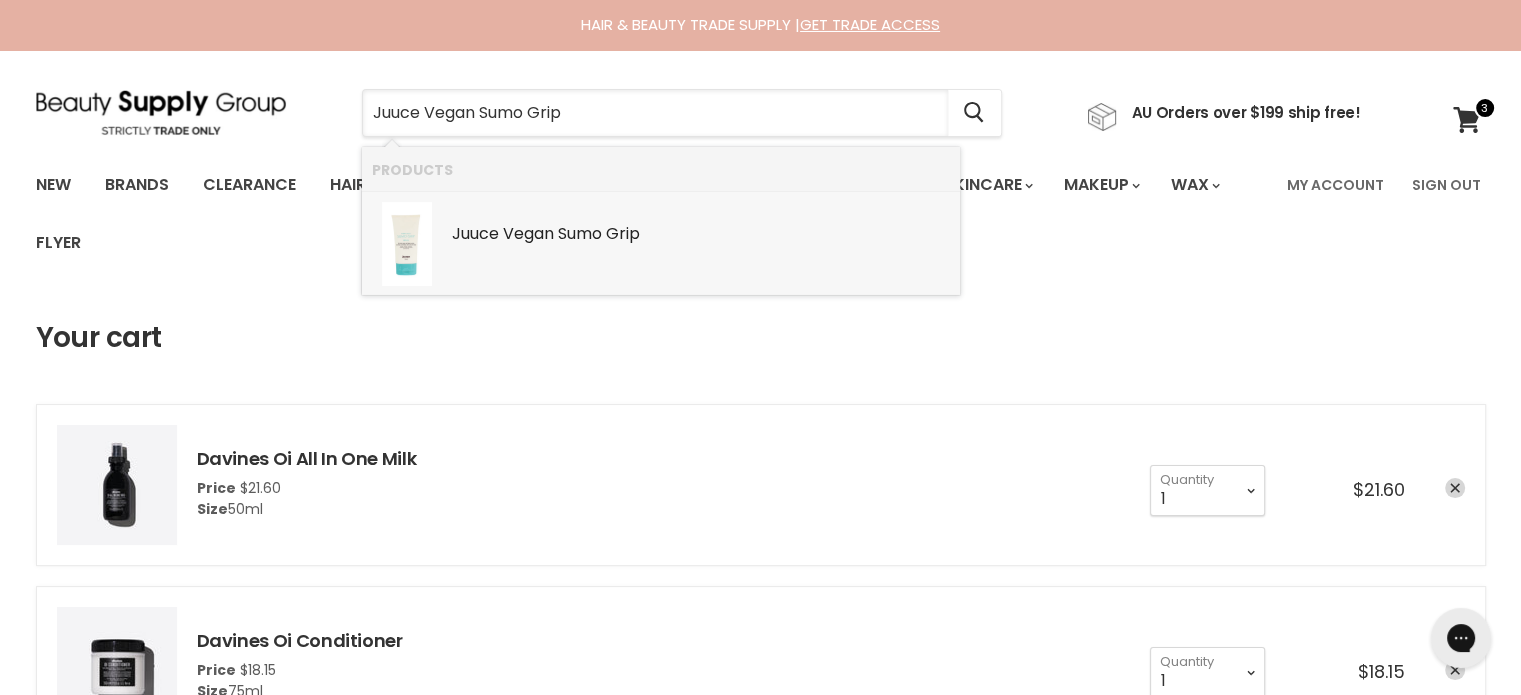 click on "Vegan" at bounding box center (528, 233) 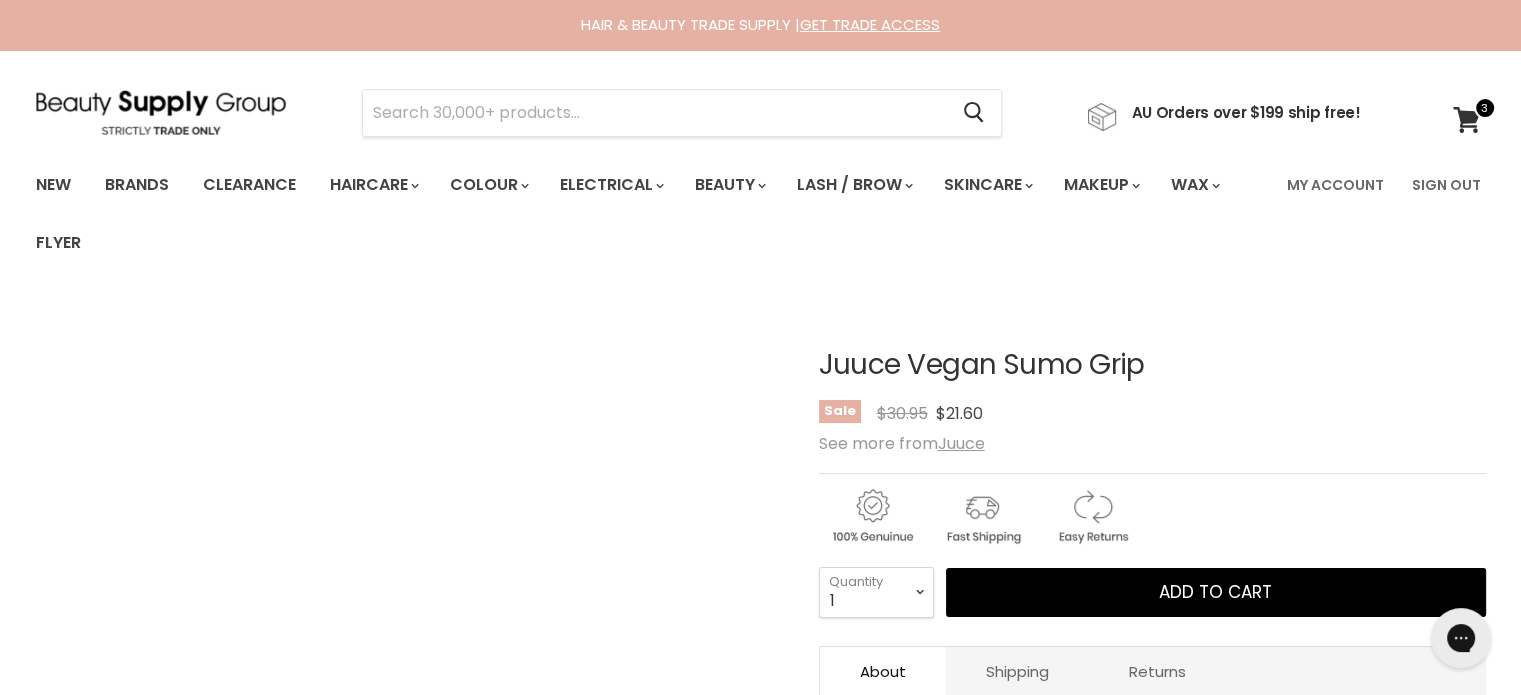 scroll, scrollTop: 0, scrollLeft: 0, axis: both 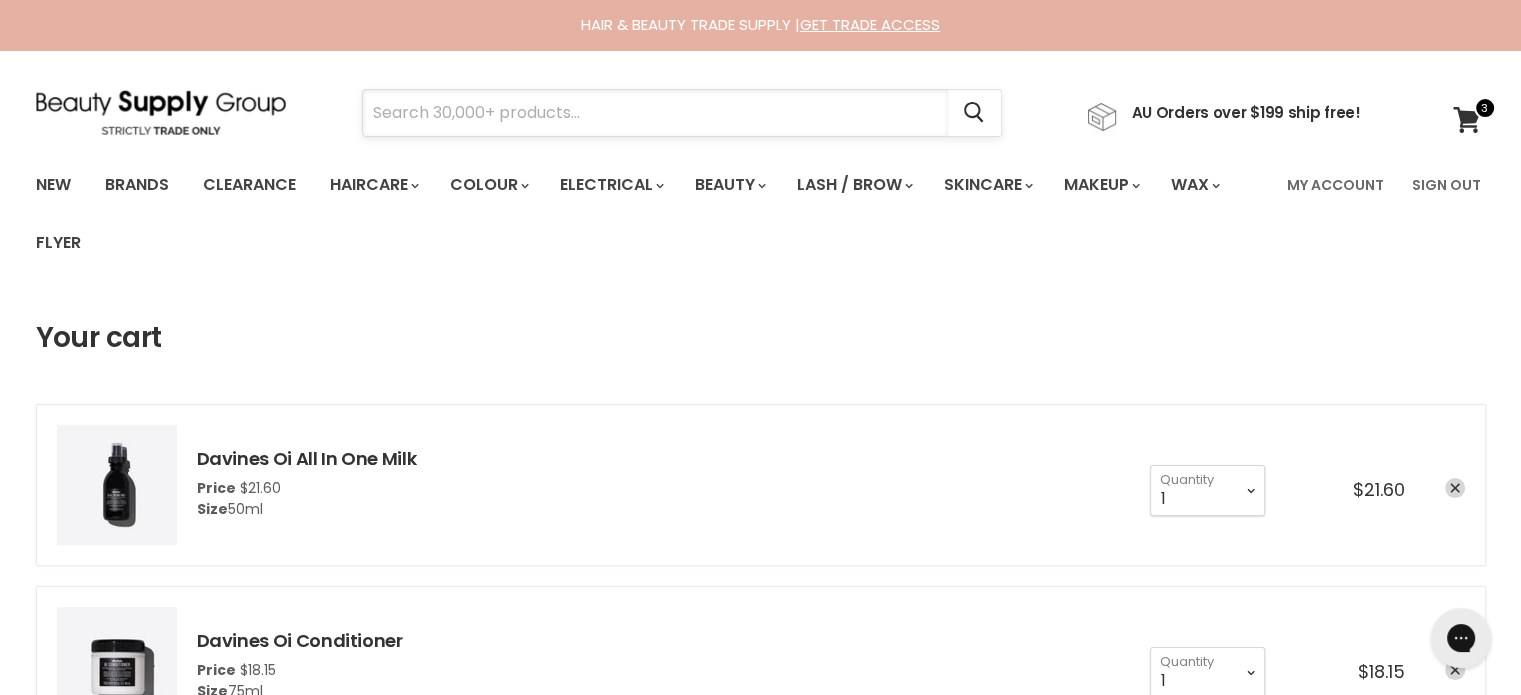 paste on "Joico Vero K-PAK Color Intensity Amethyst Purple" 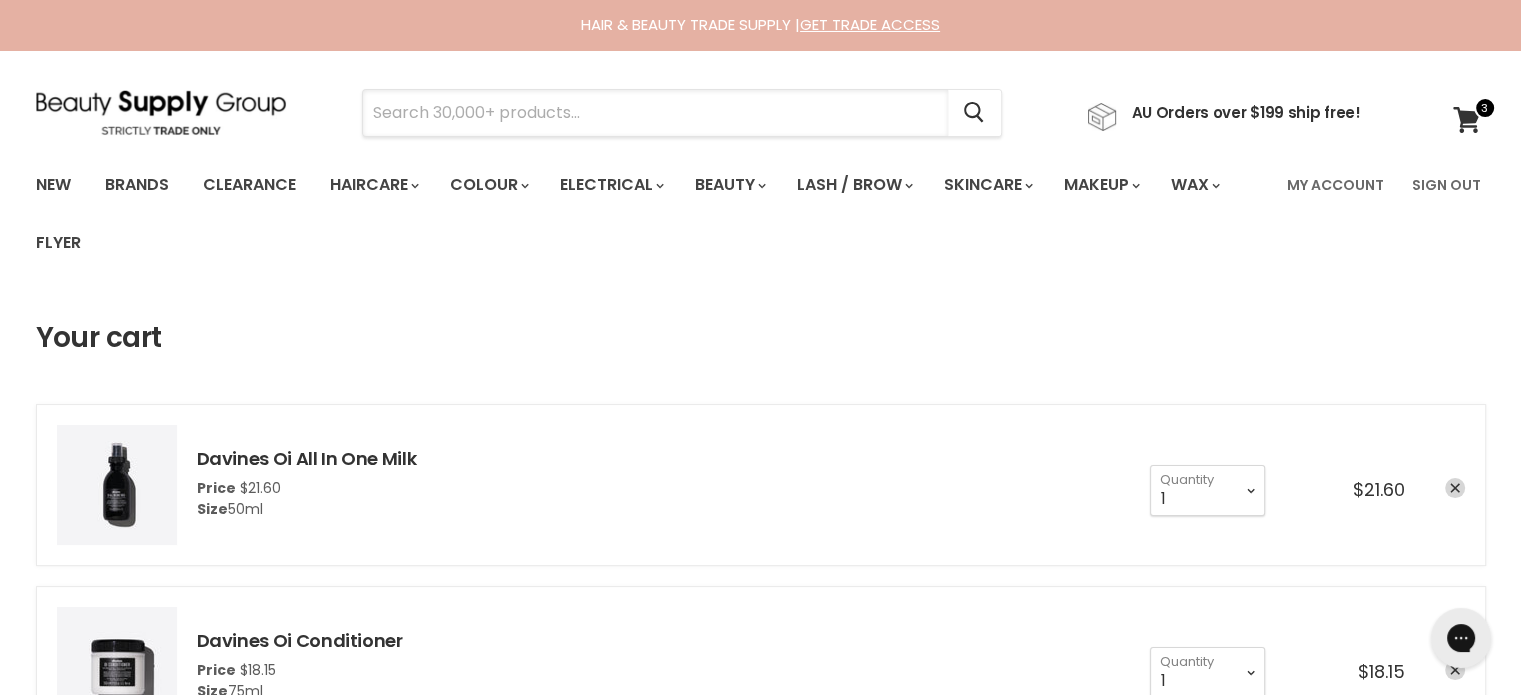 type on "Joico Vero K-PAK Color Intensity Amethyst Purple" 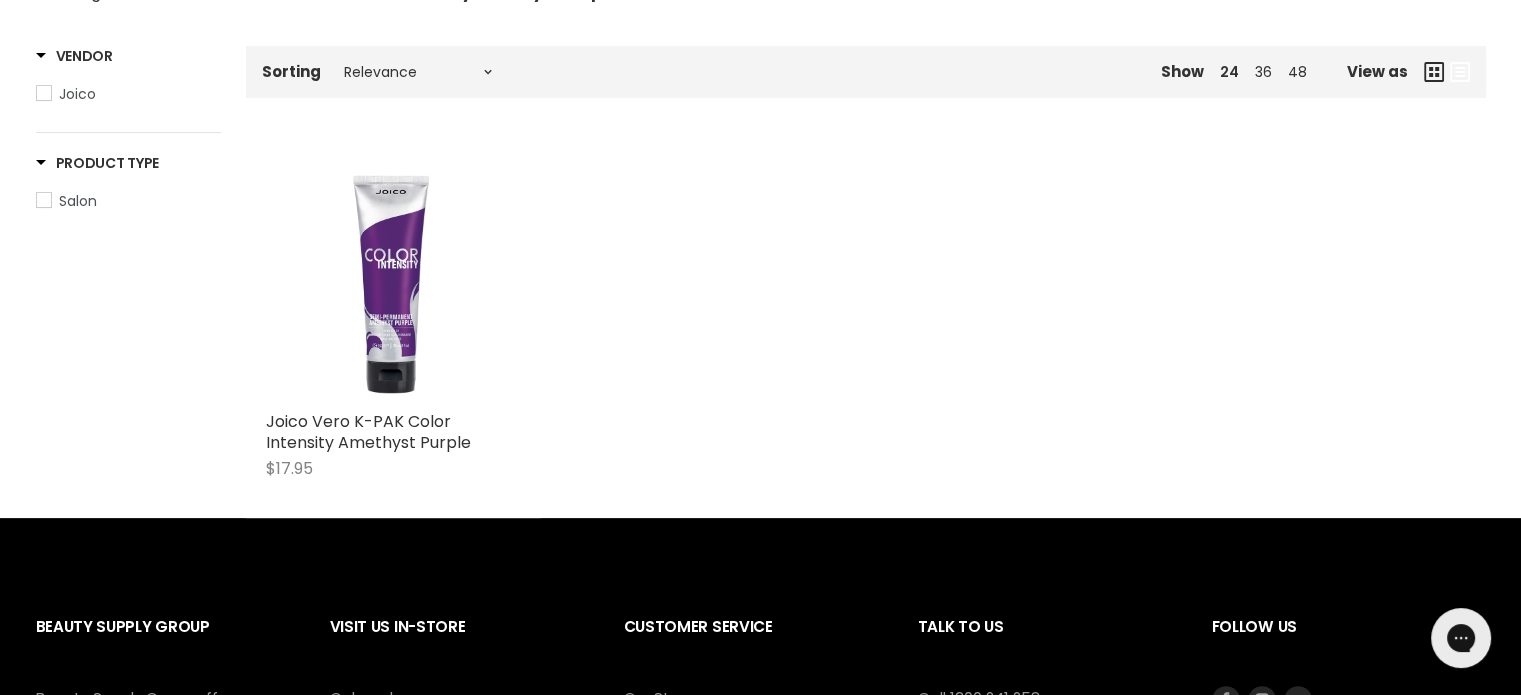 scroll, scrollTop: 400, scrollLeft: 0, axis: vertical 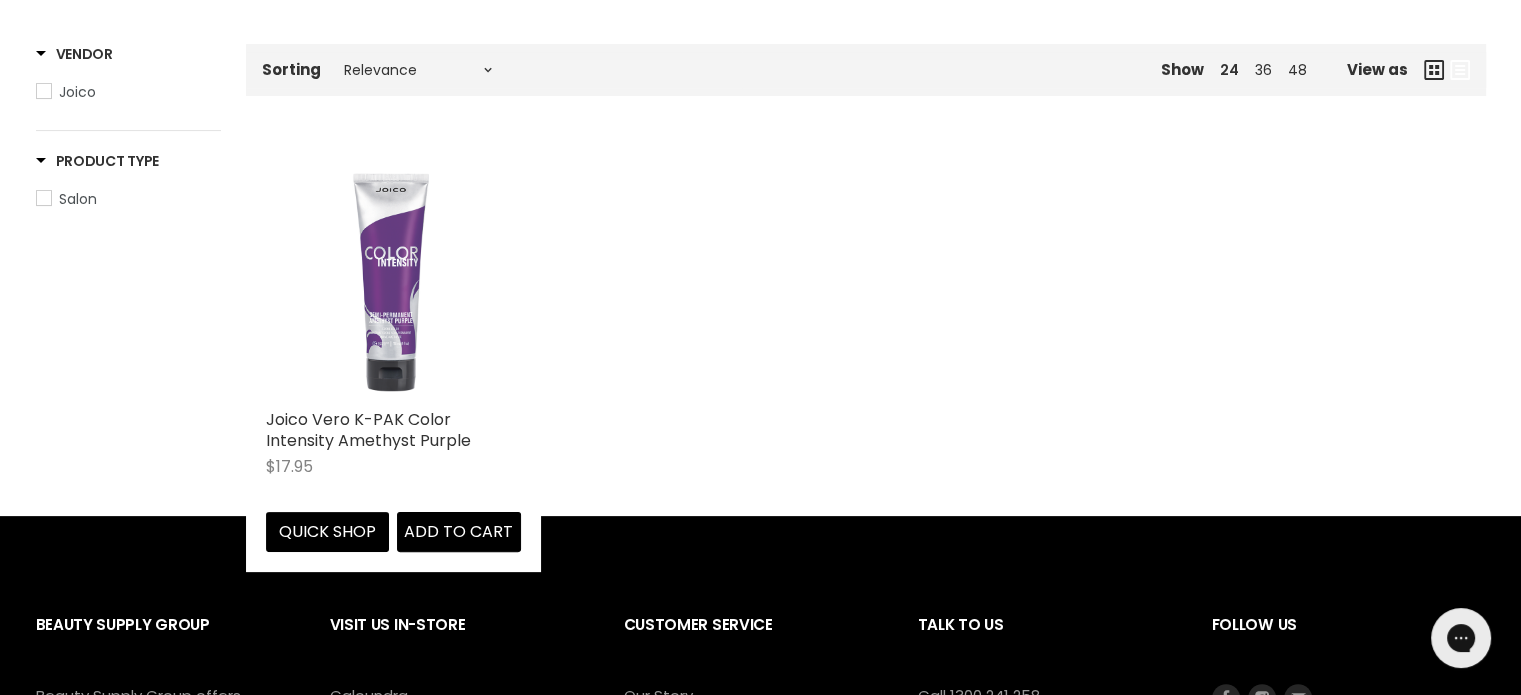 click at bounding box center [393, 271] 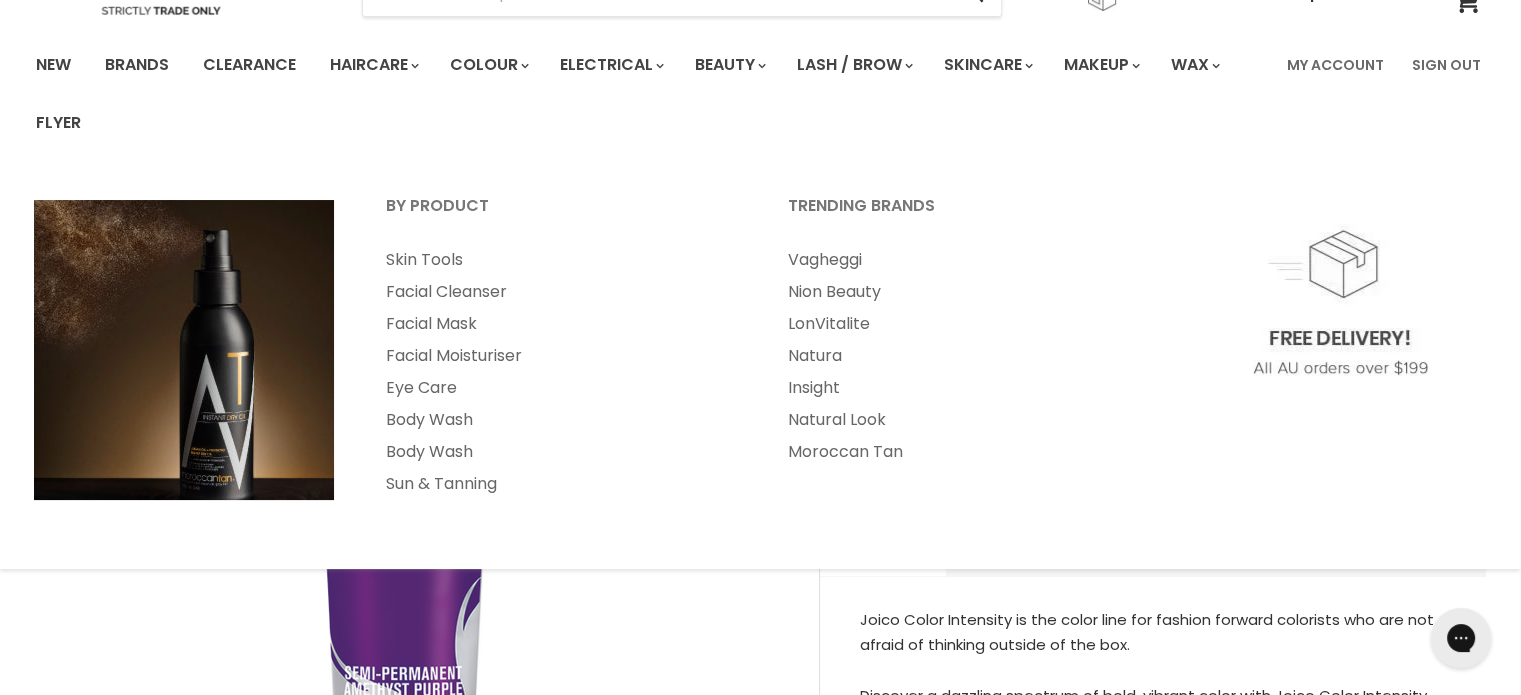 scroll, scrollTop: 200, scrollLeft: 0, axis: vertical 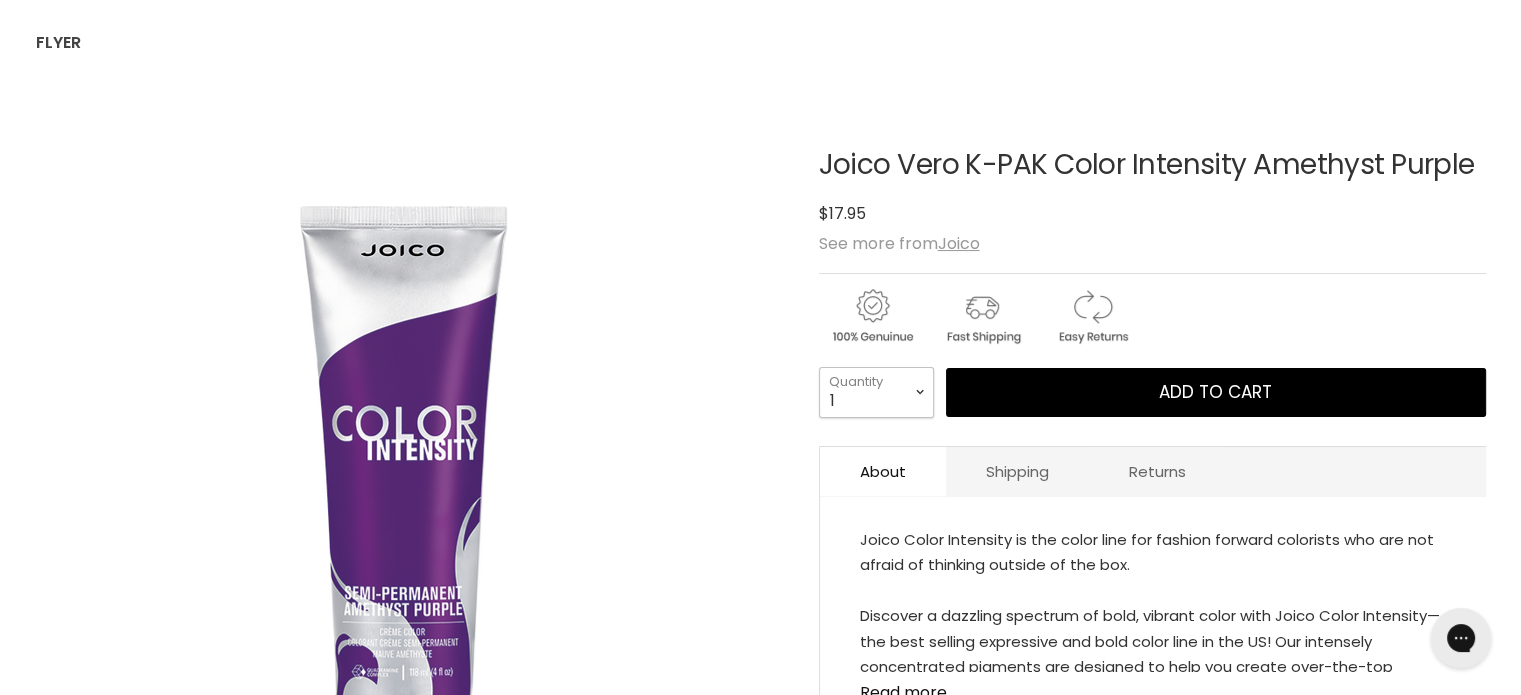click on "1
2
3
4
5
6
7
8
9
10+" at bounding box center [876, 392] 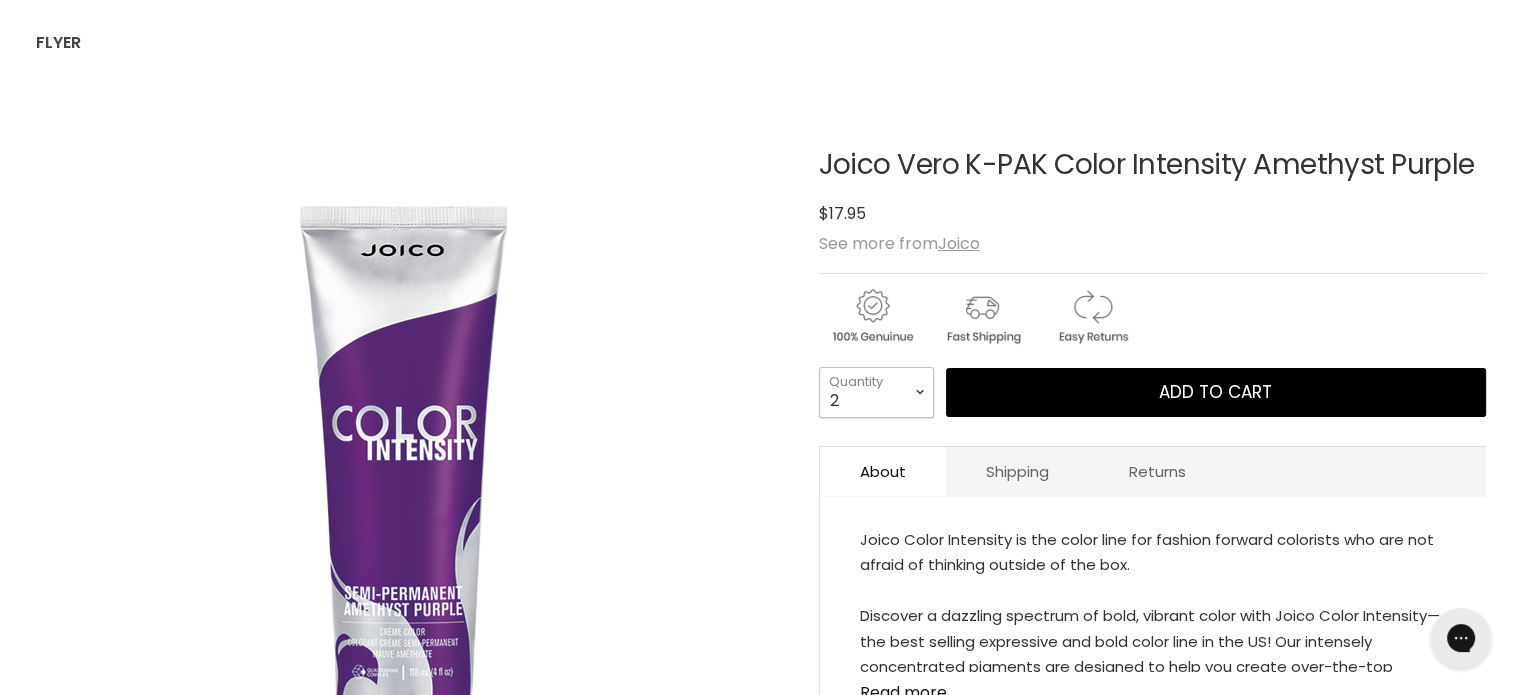 click on "1
2
3
4
5
6
7
8
9
10+" at bounding box center [876, 392] 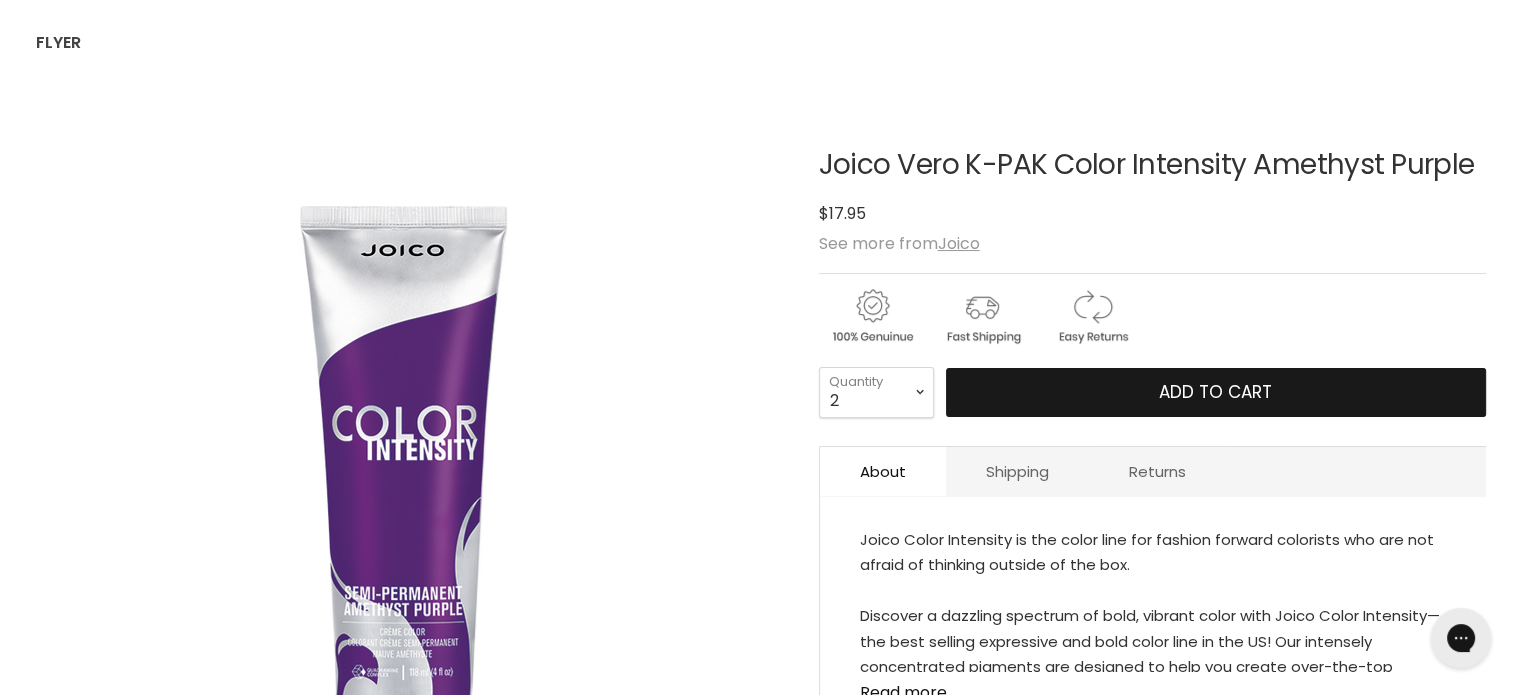 click on "Add to cart" at bounding box center [1216, 393] 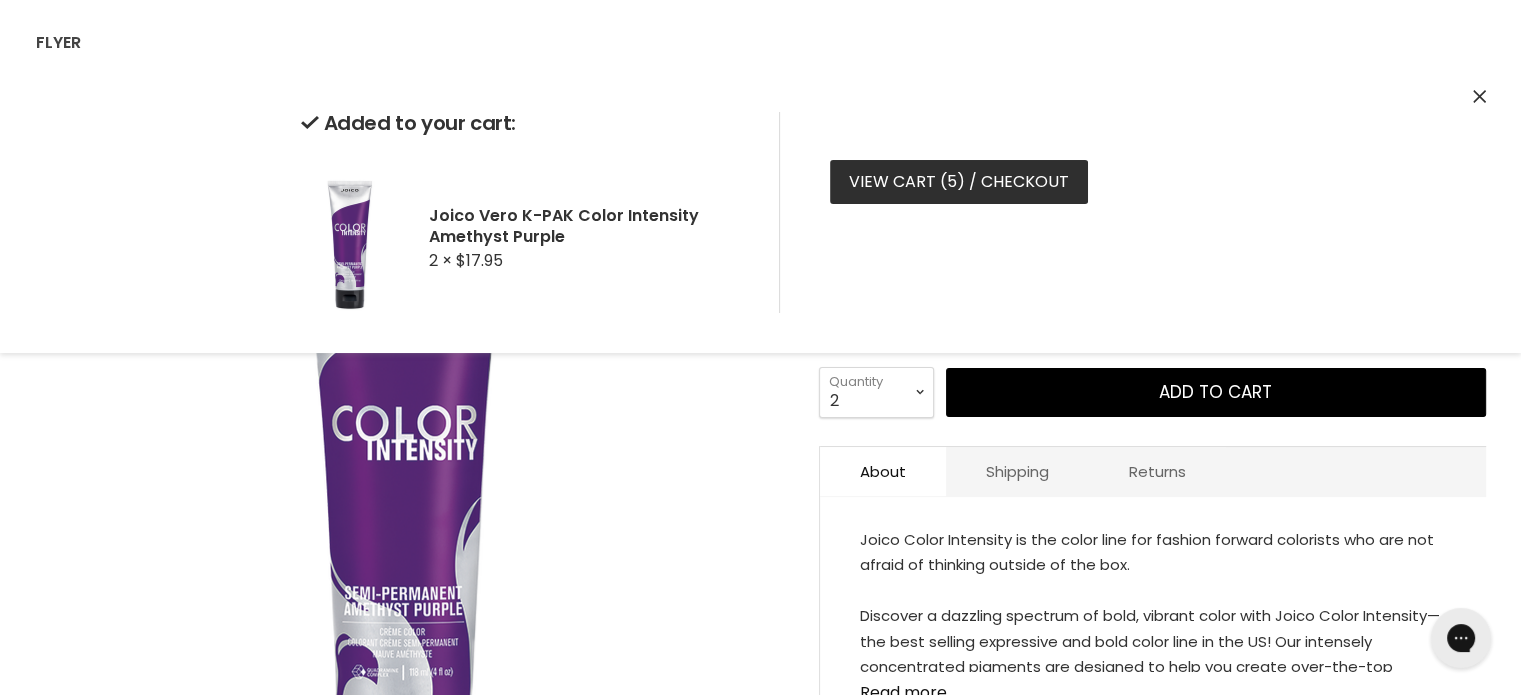 click on "View cart ( 5 )  /  Checkout" at bounding box center [959, 182] 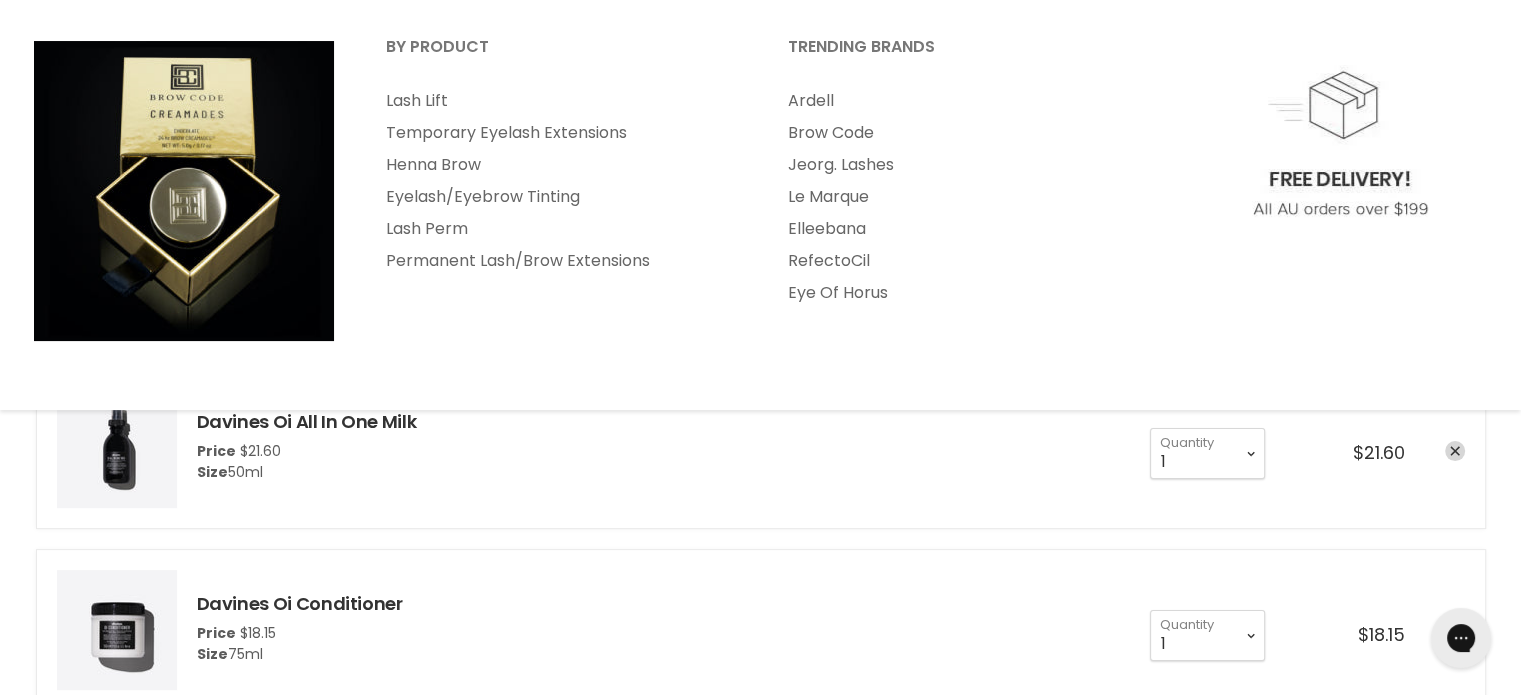 scroll, scrollTop: 300, scrollLeft: 0, axis: vertical 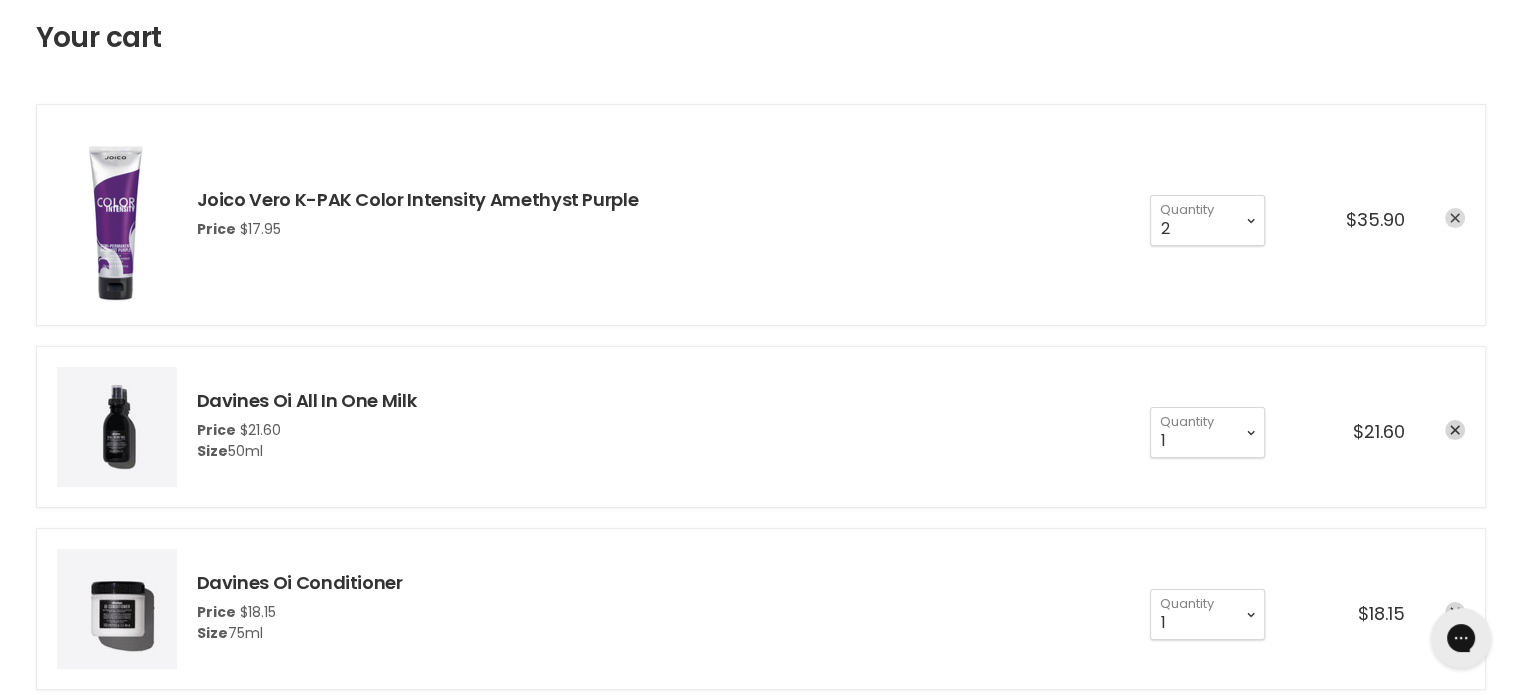click 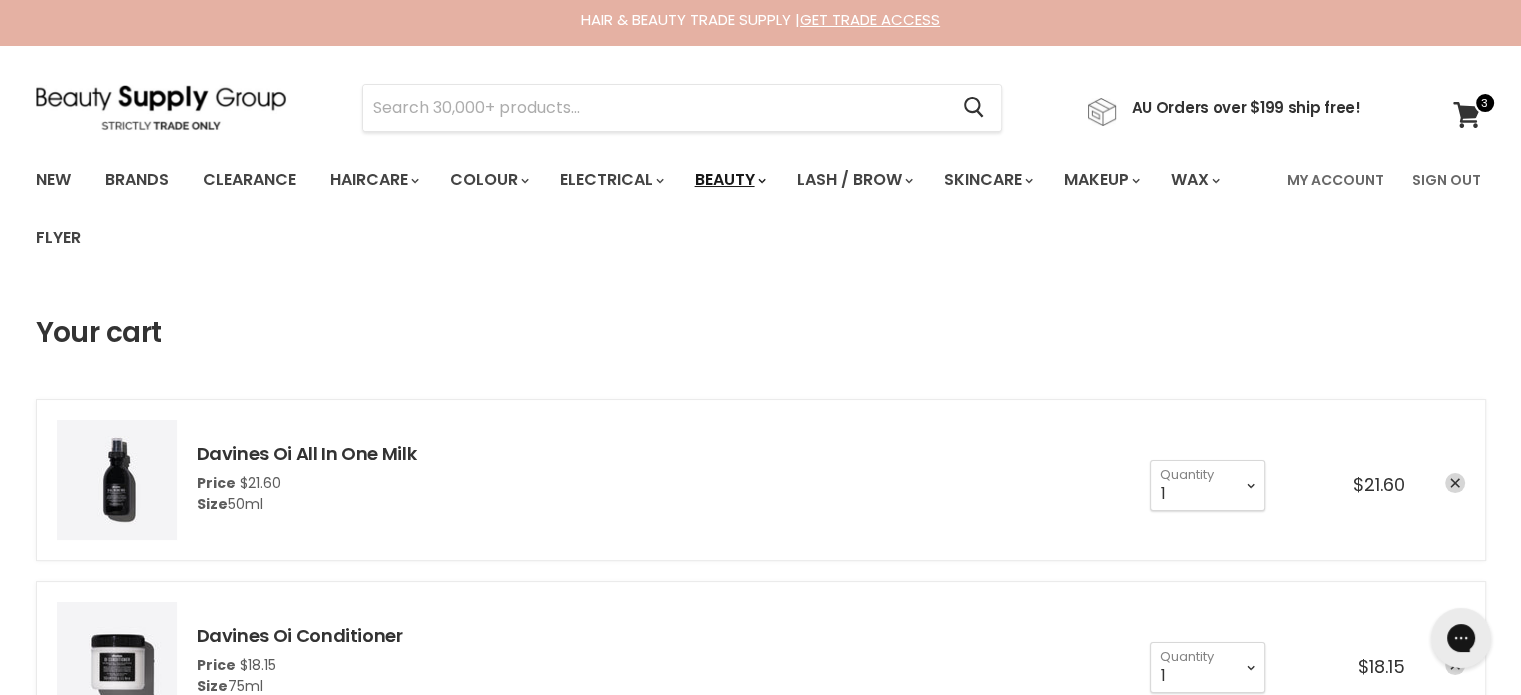 scroll, scrollTop: 0, scrollLeft: 0, axis: both 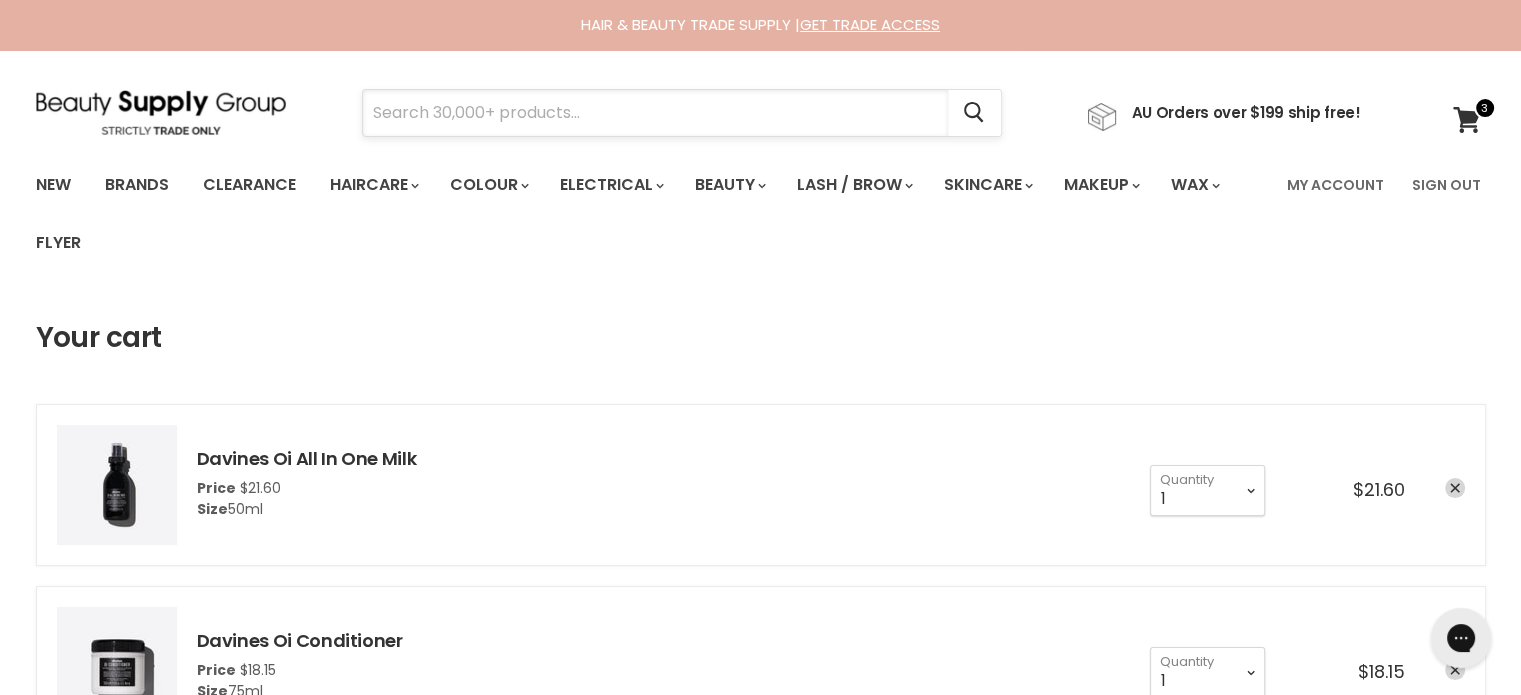 paste on "Joico Vero K-PAK Color Intensity Magenta" 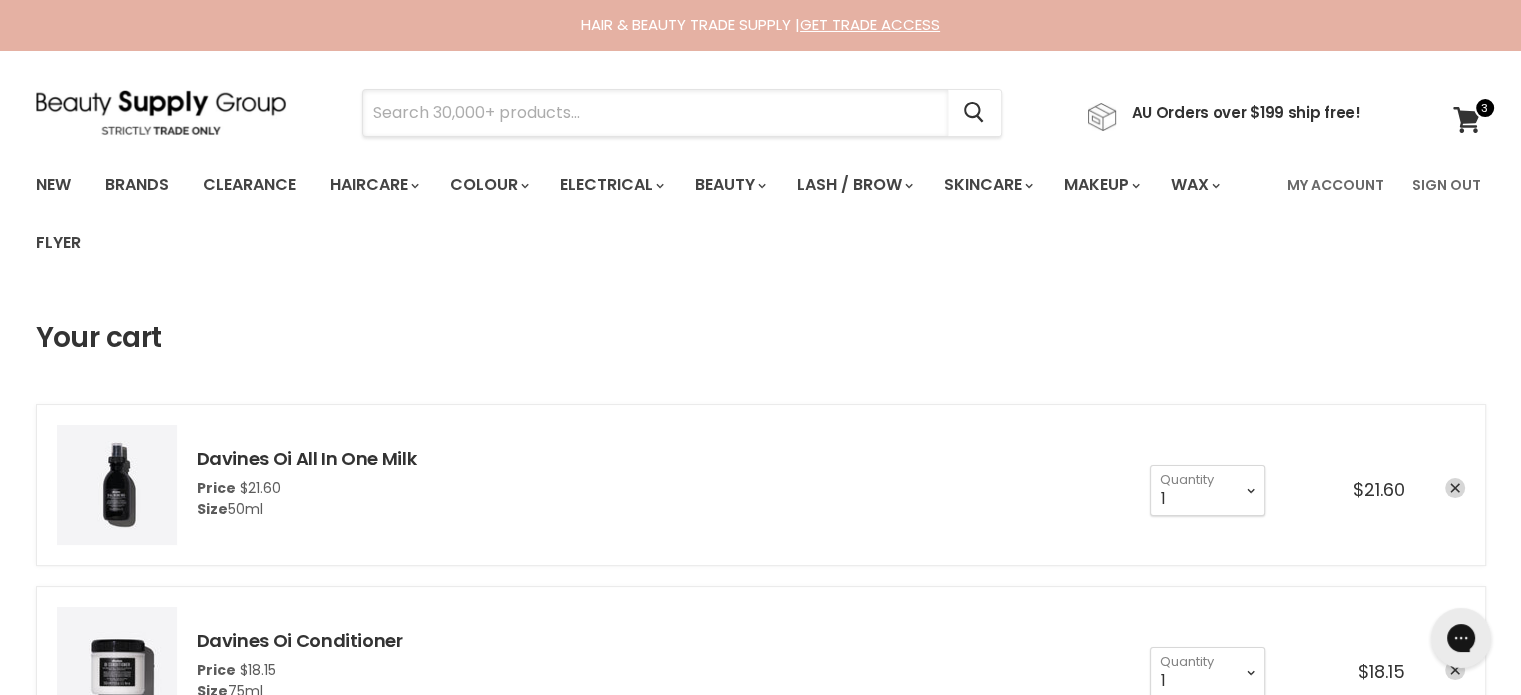 type on "Joico Vero K-PAK Color Intensity Magenta" 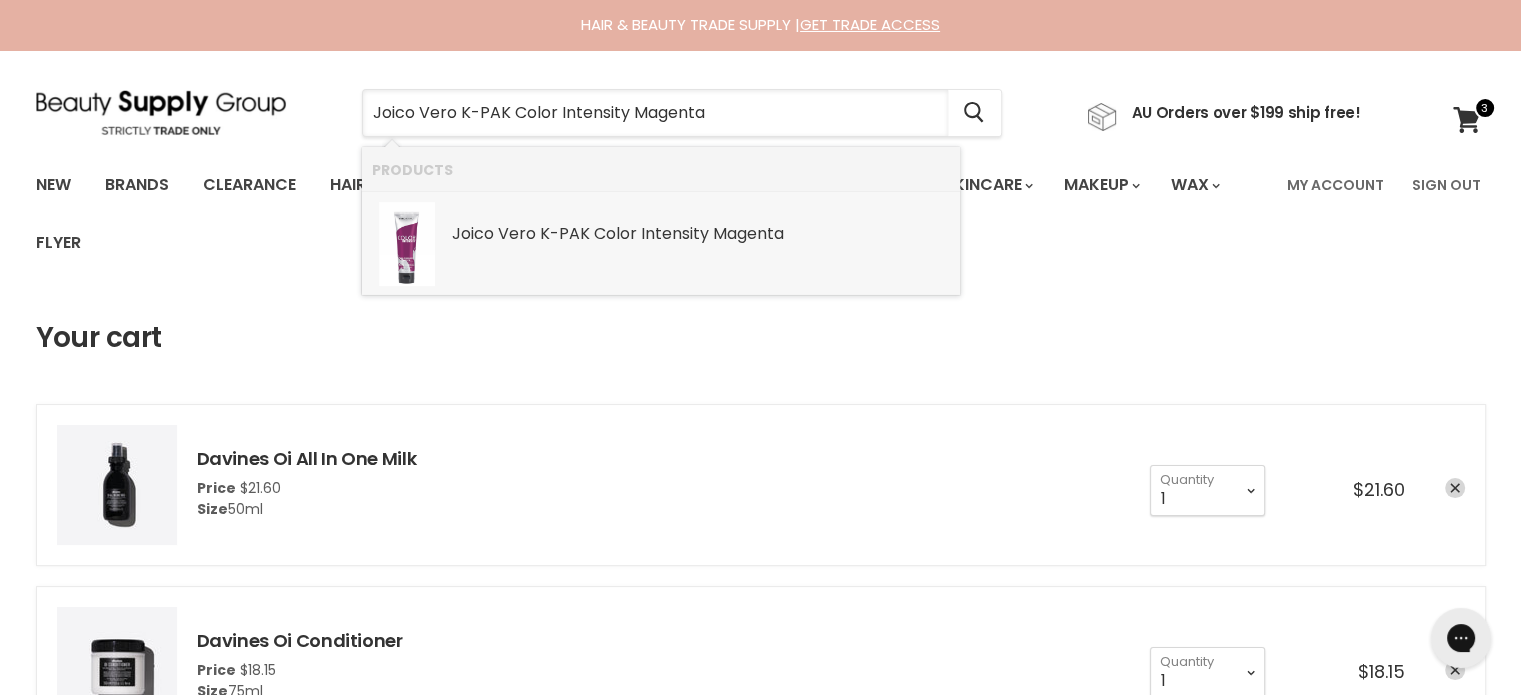 click on "Joico   Vero   K-PAK   Color   Intensity   Magenta" at bounding box center [701, 235] 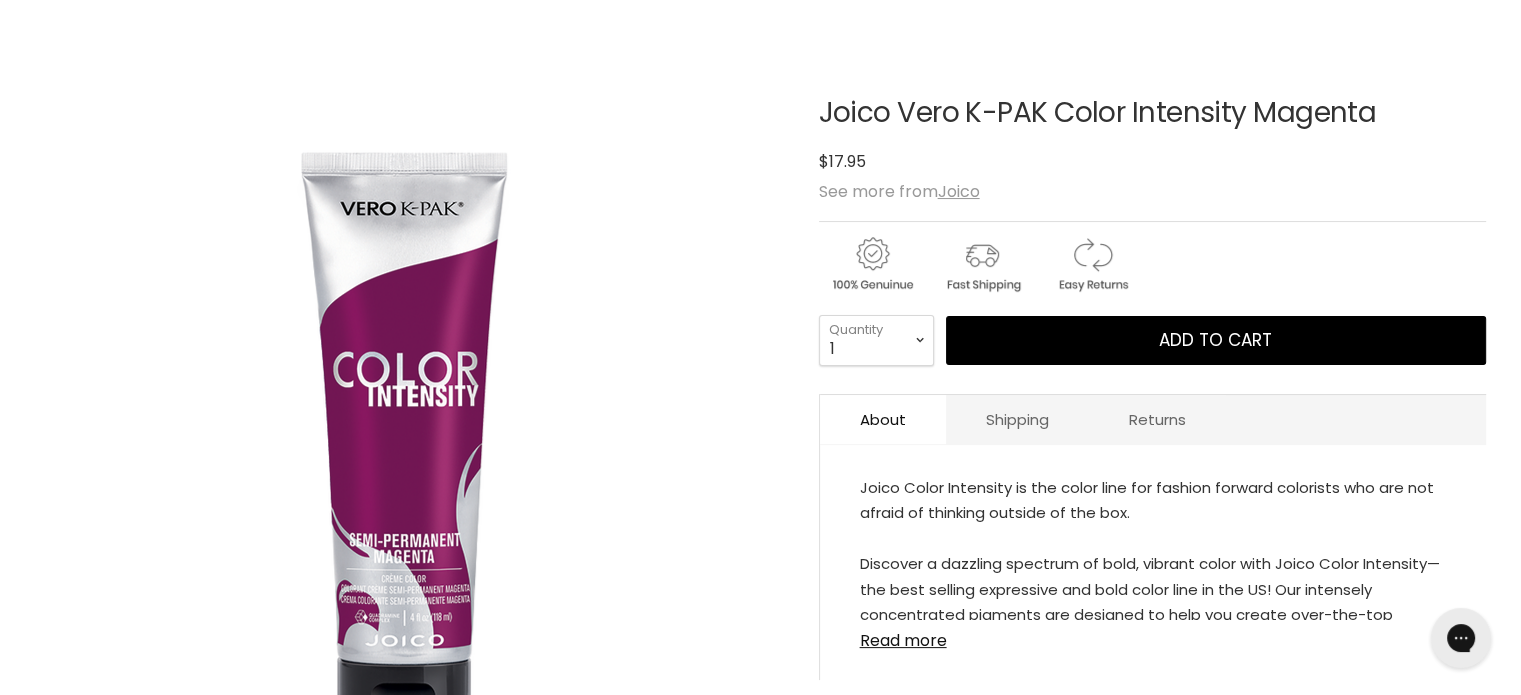 scroll, scrollTop: 300, scrollLeft: 0, axis: vertical 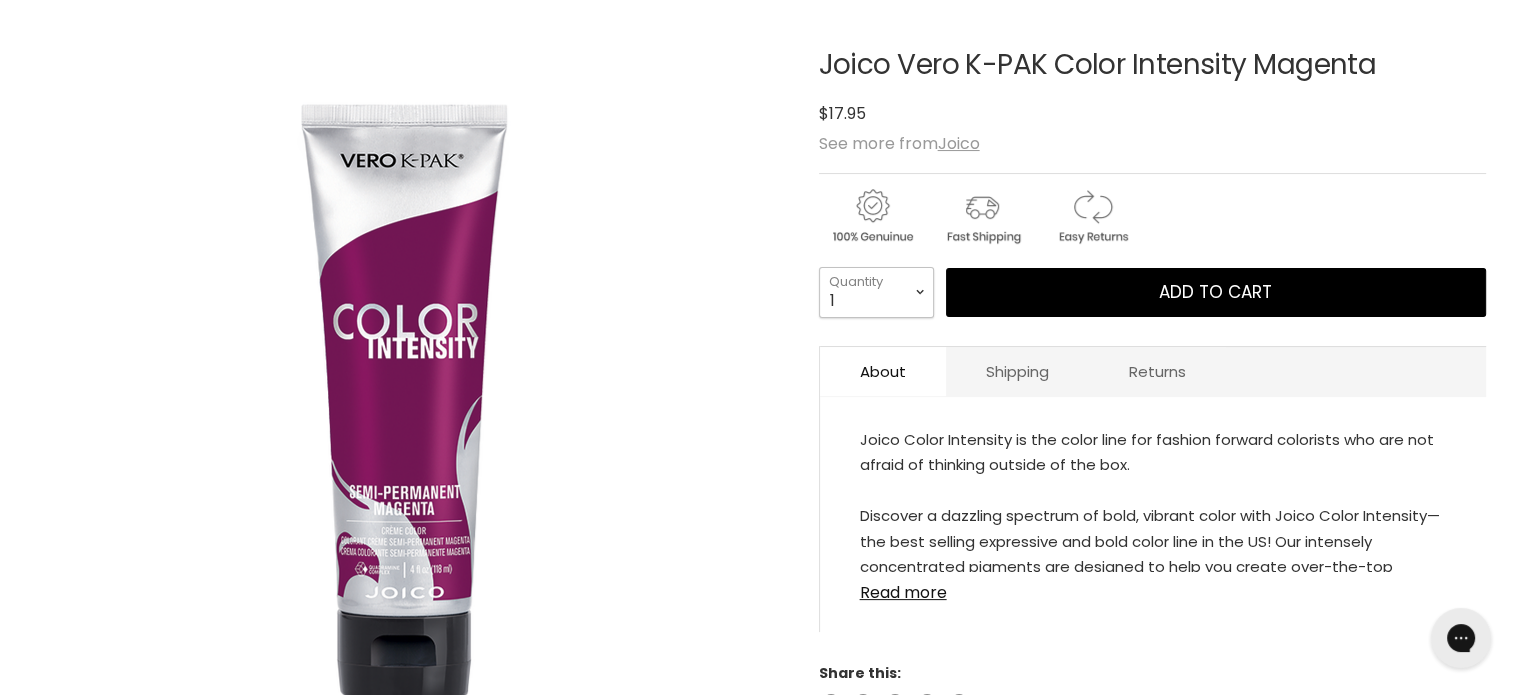 click on "1
2
3
4
5
6
7
8
9
10+" at bounding box center [876, 292] 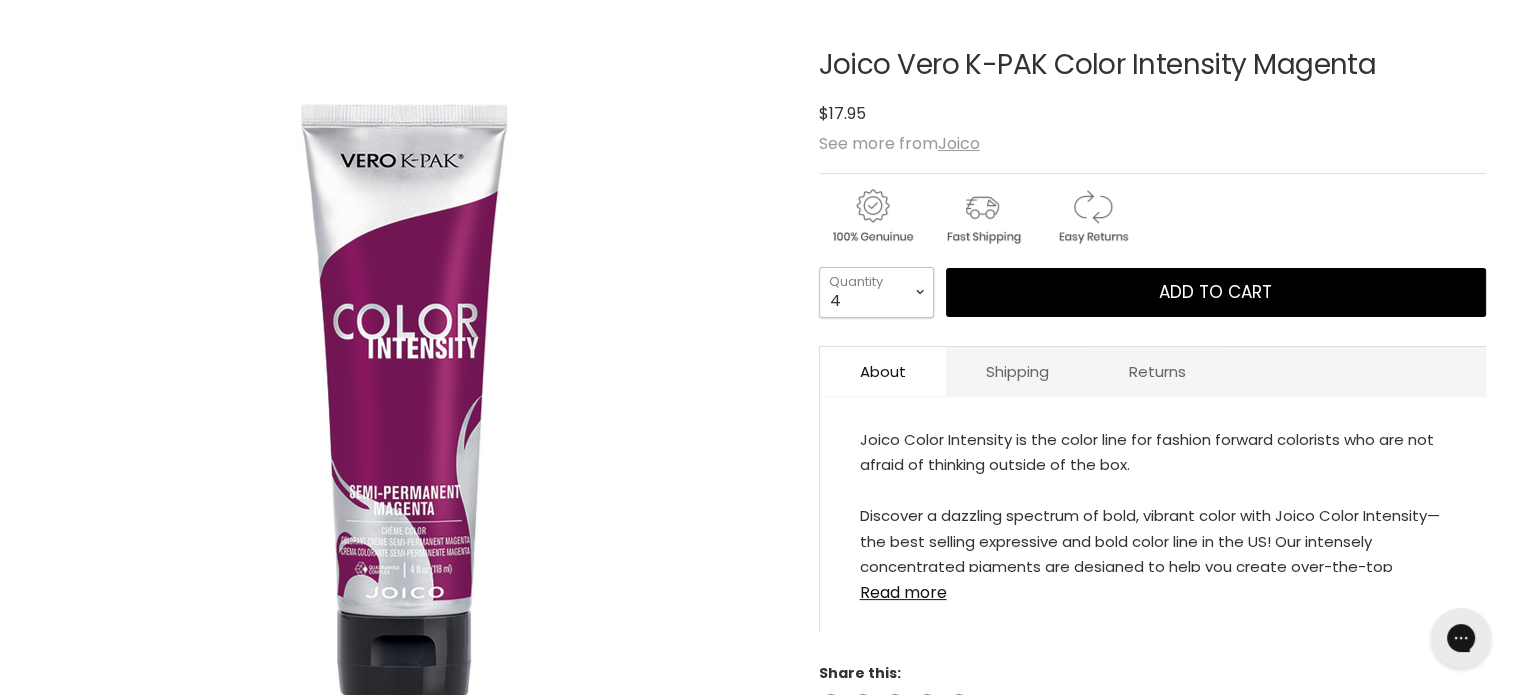 click on "1
2
3
4
5
6
7
8
9
10+" at bounding box center [876, 292] 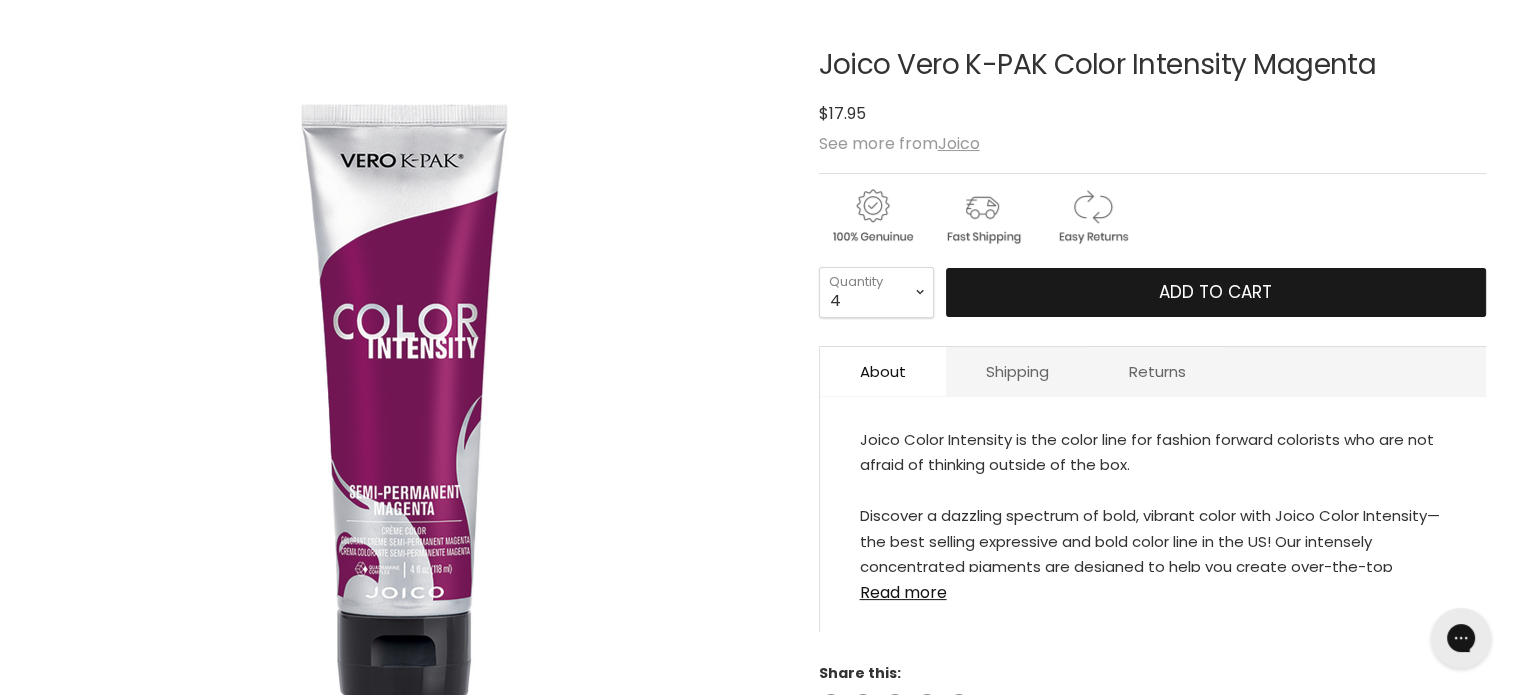 click on "Add to cart" at bounding box center [1215, 292] 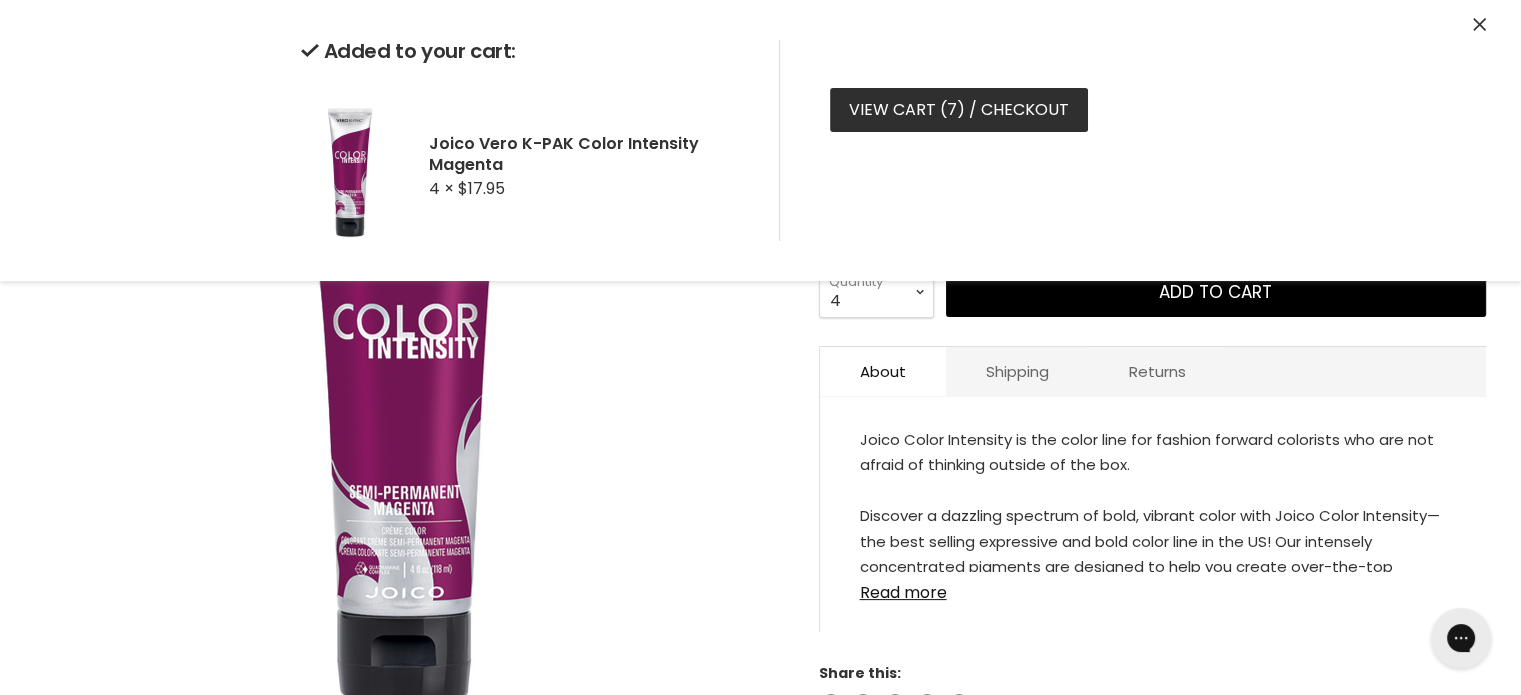 click on "View cart ( 7 )  /  Checkout" at bounding box center [959, 110] 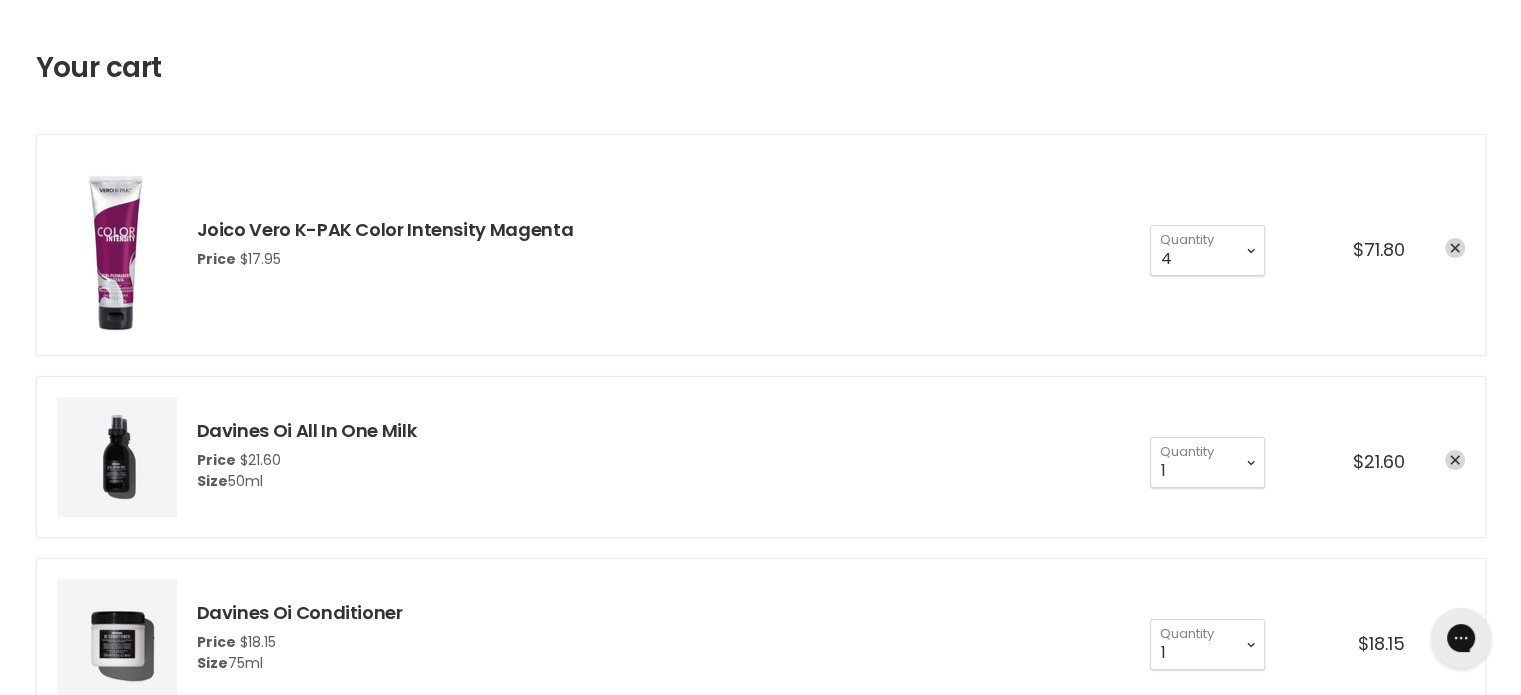 scroll, scrollTop: 300, scrollLeft: 0, axis: vertical 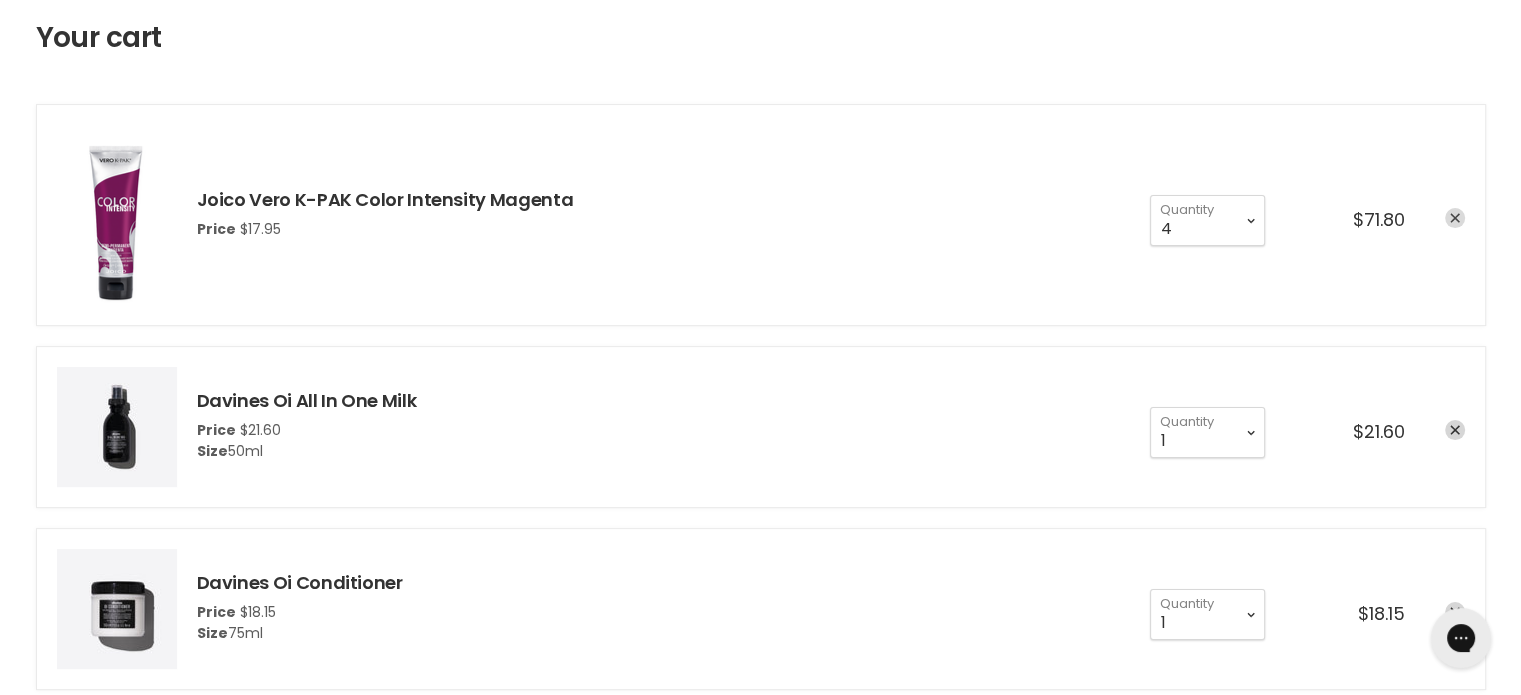 click 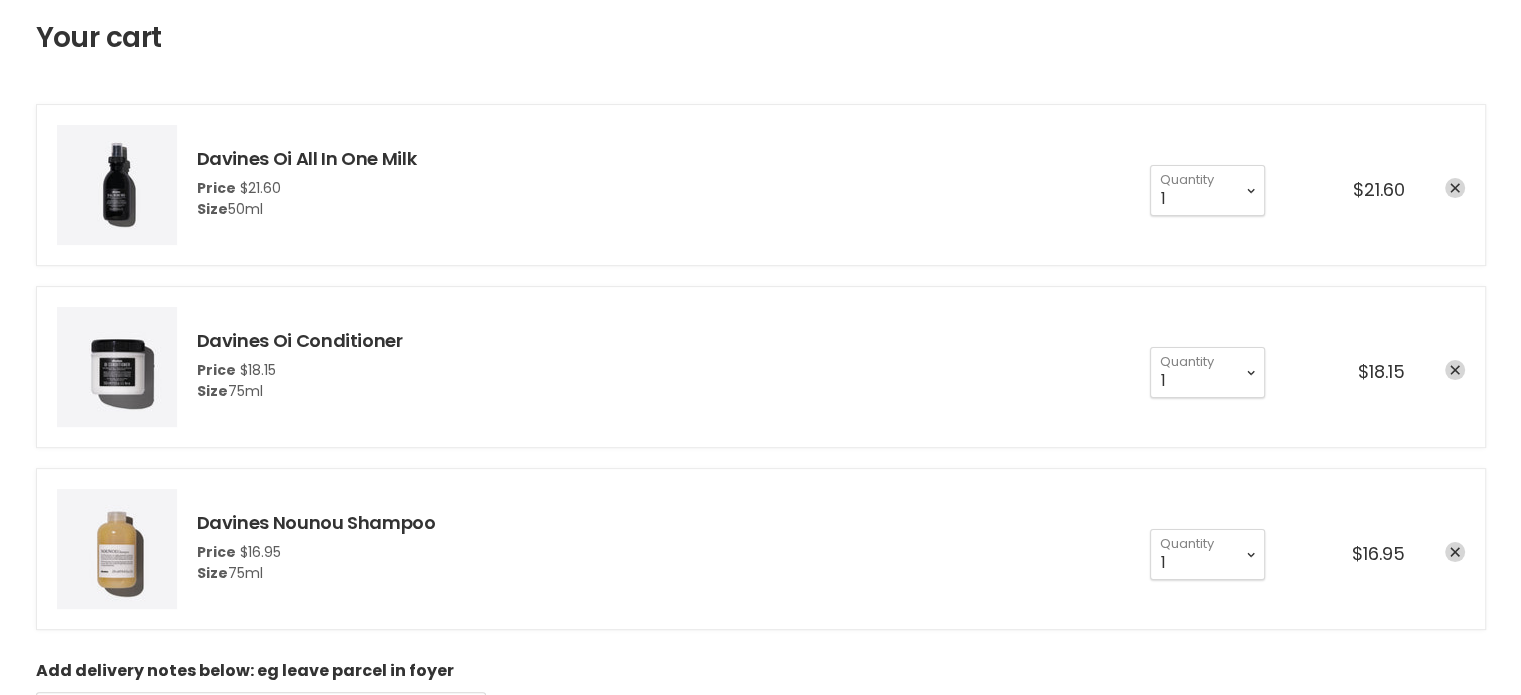 scroll, scrollTop: 0, scrollLeft: 0, axis: both 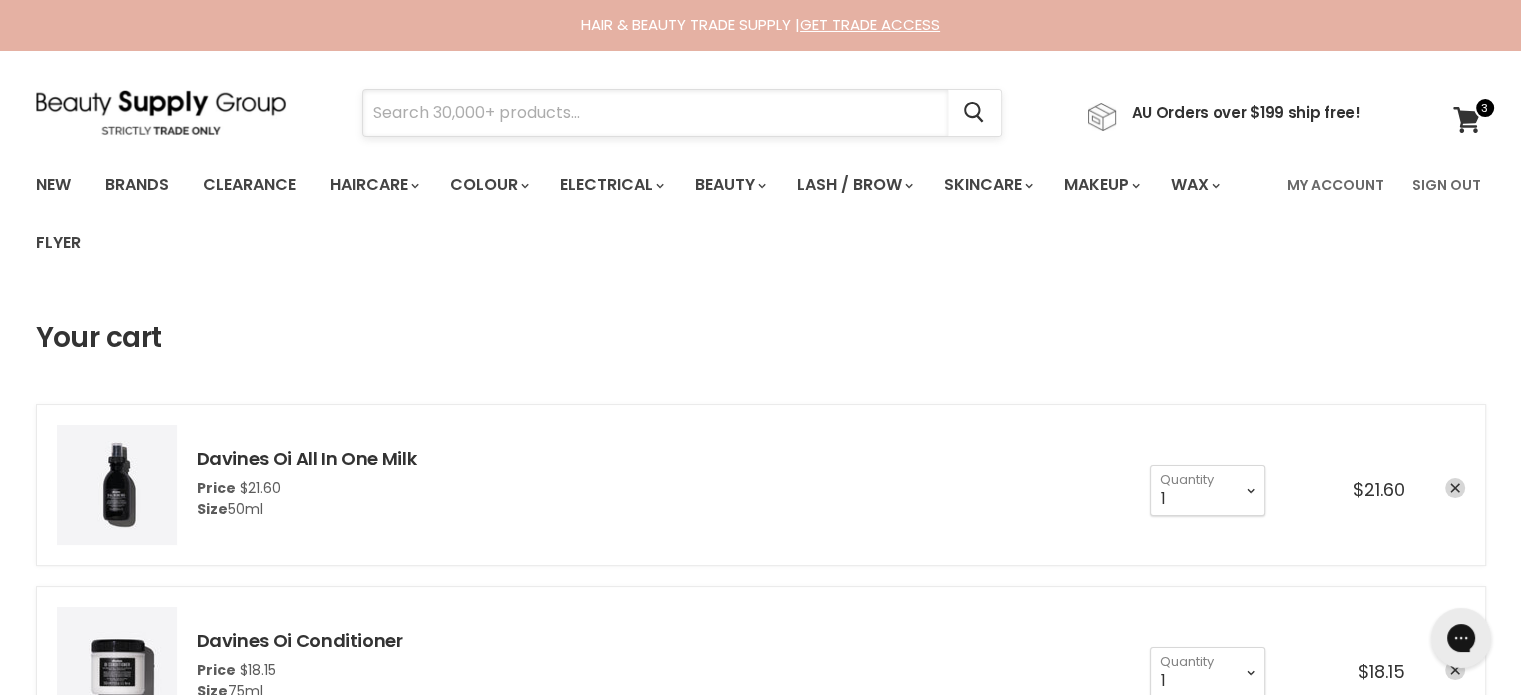 paste on "ASP Edge Glam Rock" 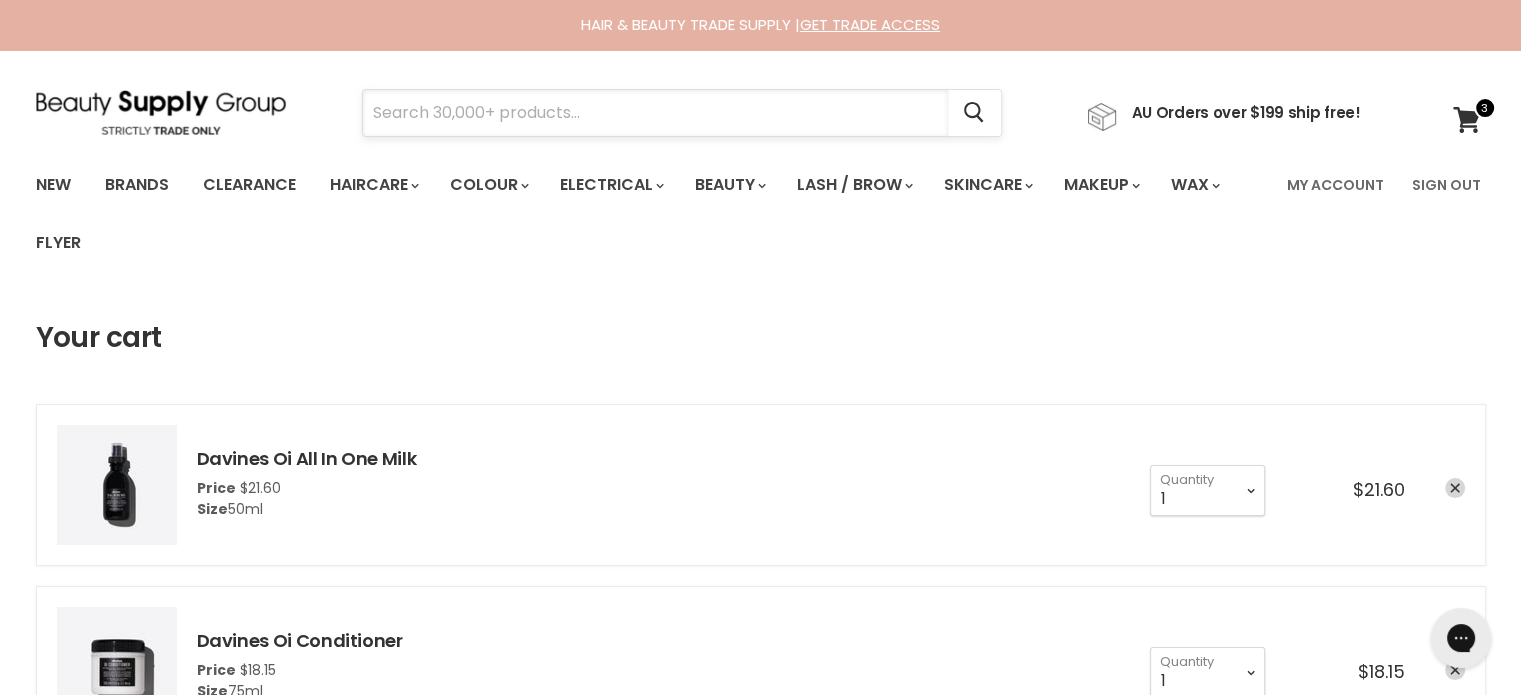 type on "ASP Edge Glam Rock" 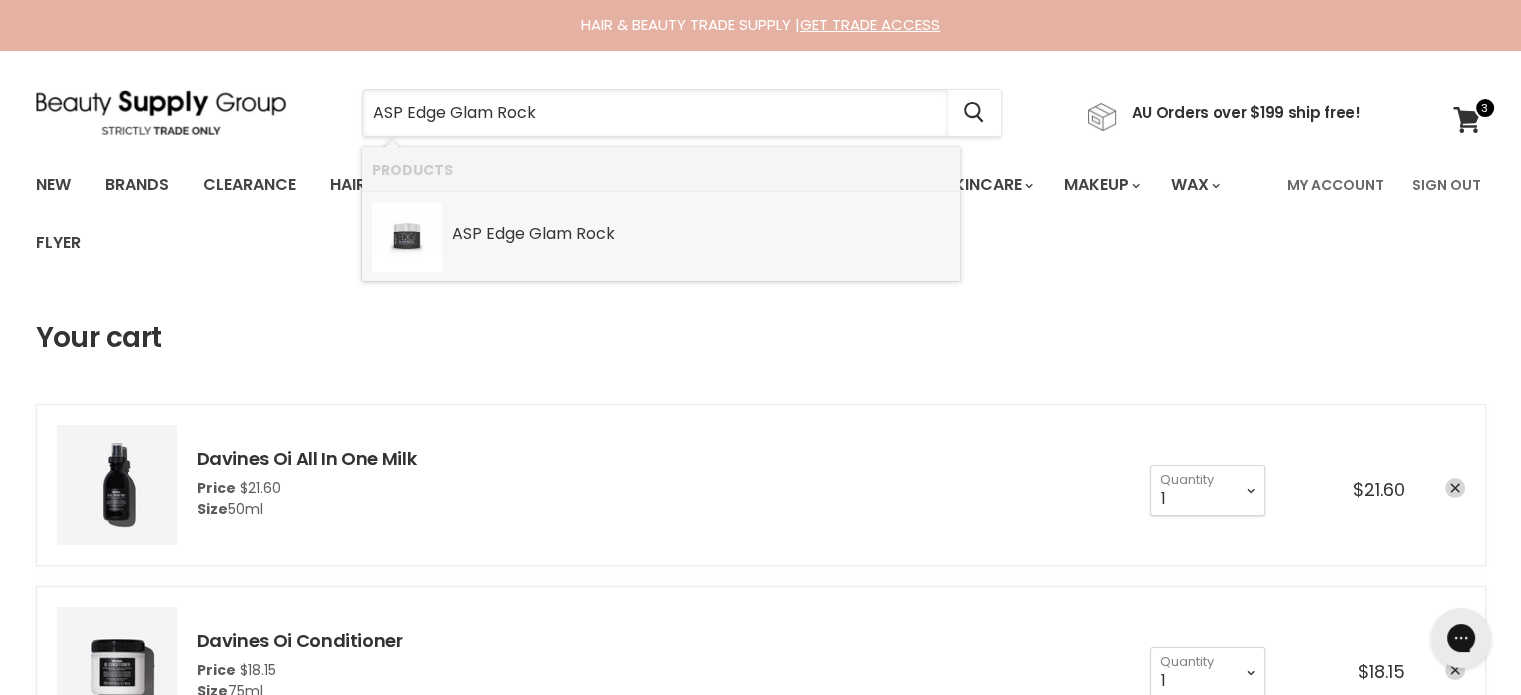 click on "Glam" at bounding box center [550, 233] 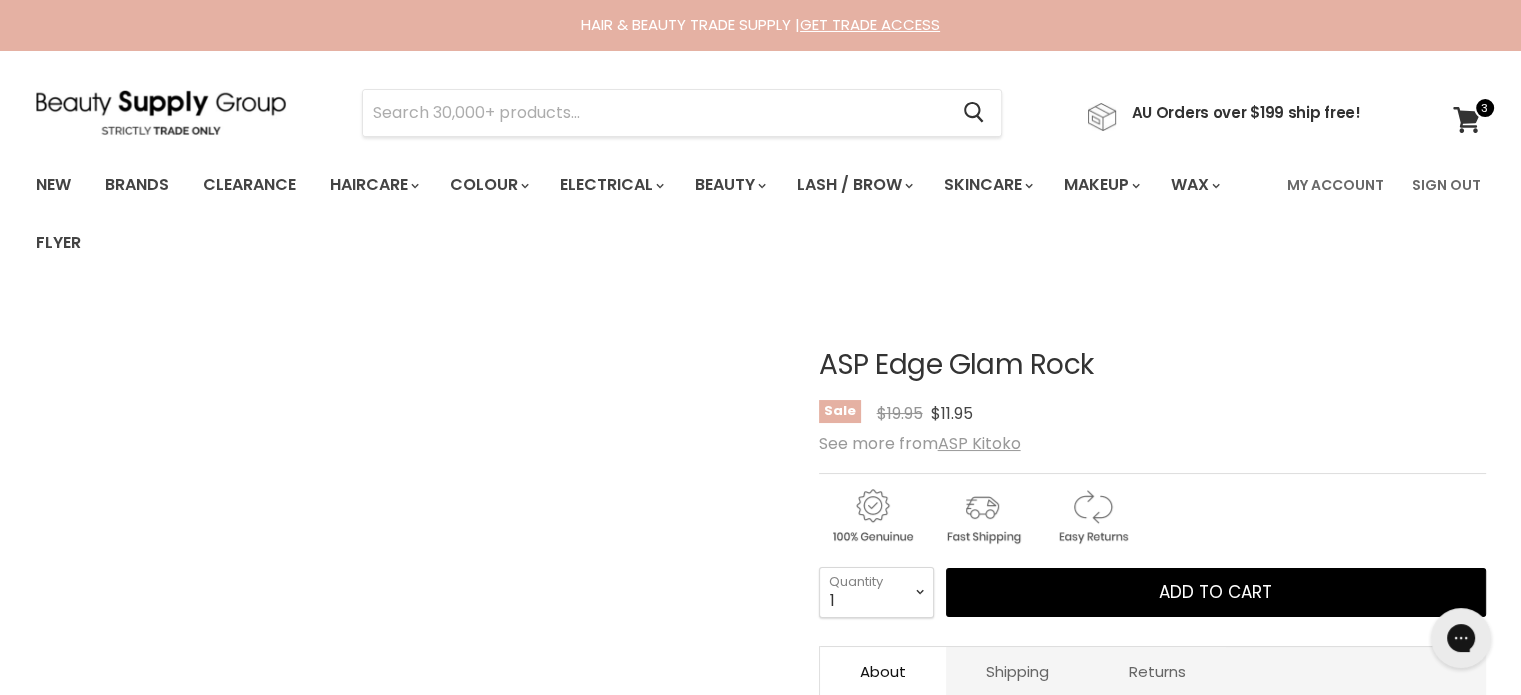 scroll, scrollTop: 0, scrollLeft: 0, axis: both 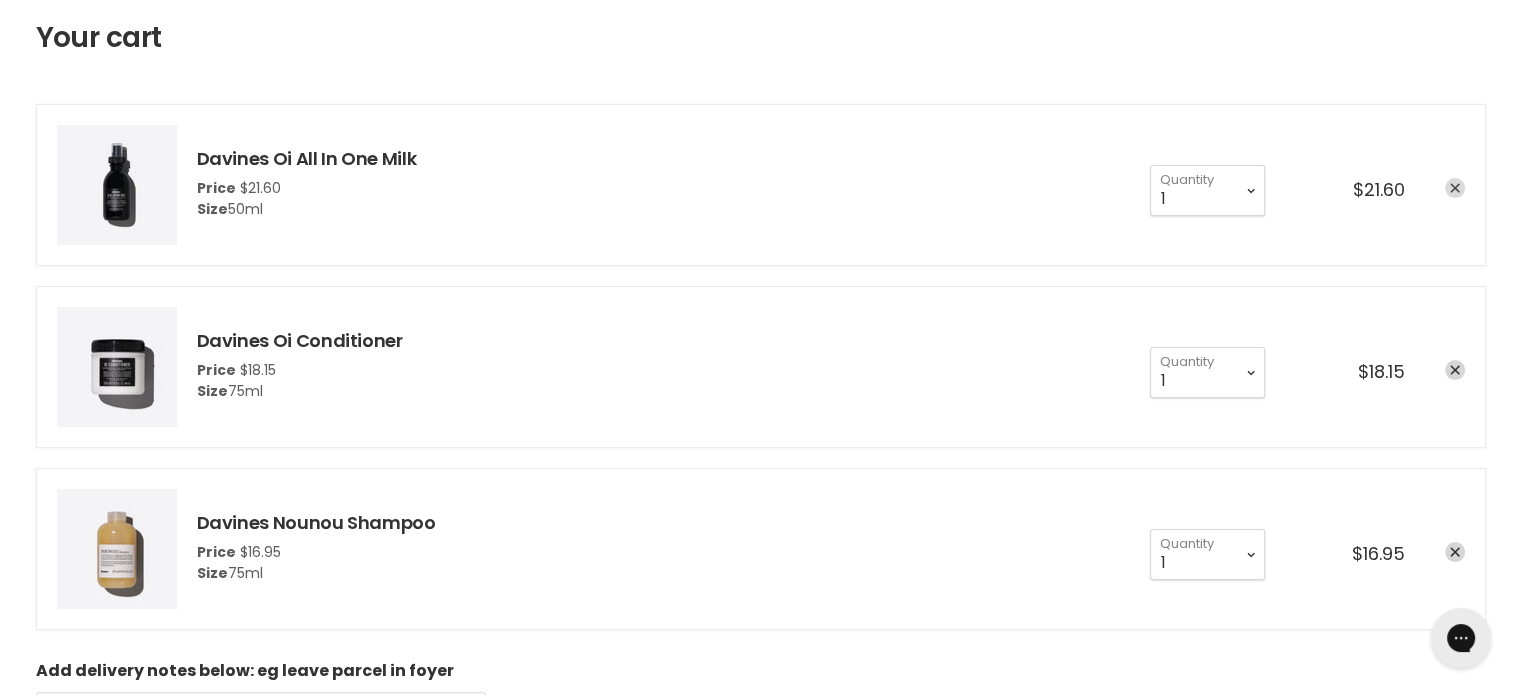 click at bounding box center (1455, 188) 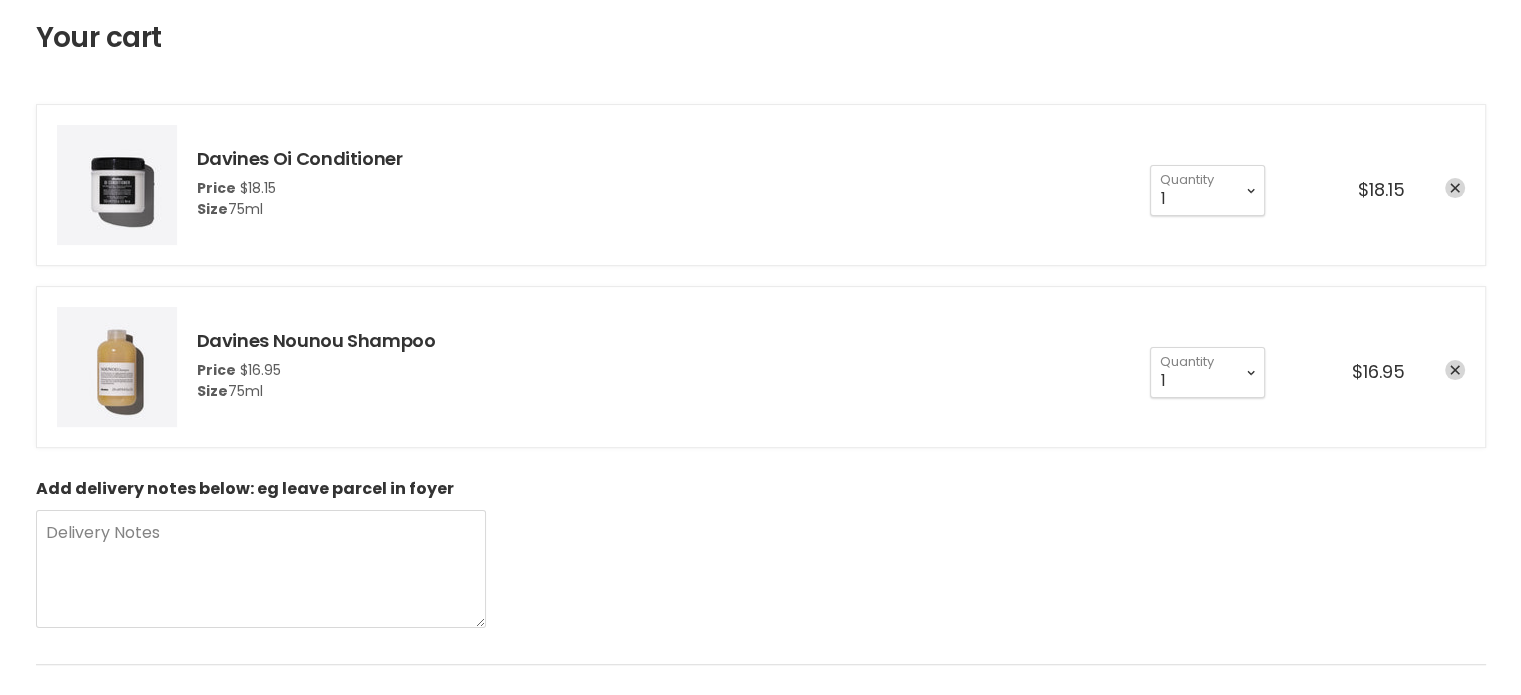scroll, scrollTop: 0, scrollLeft: 0, axis: both 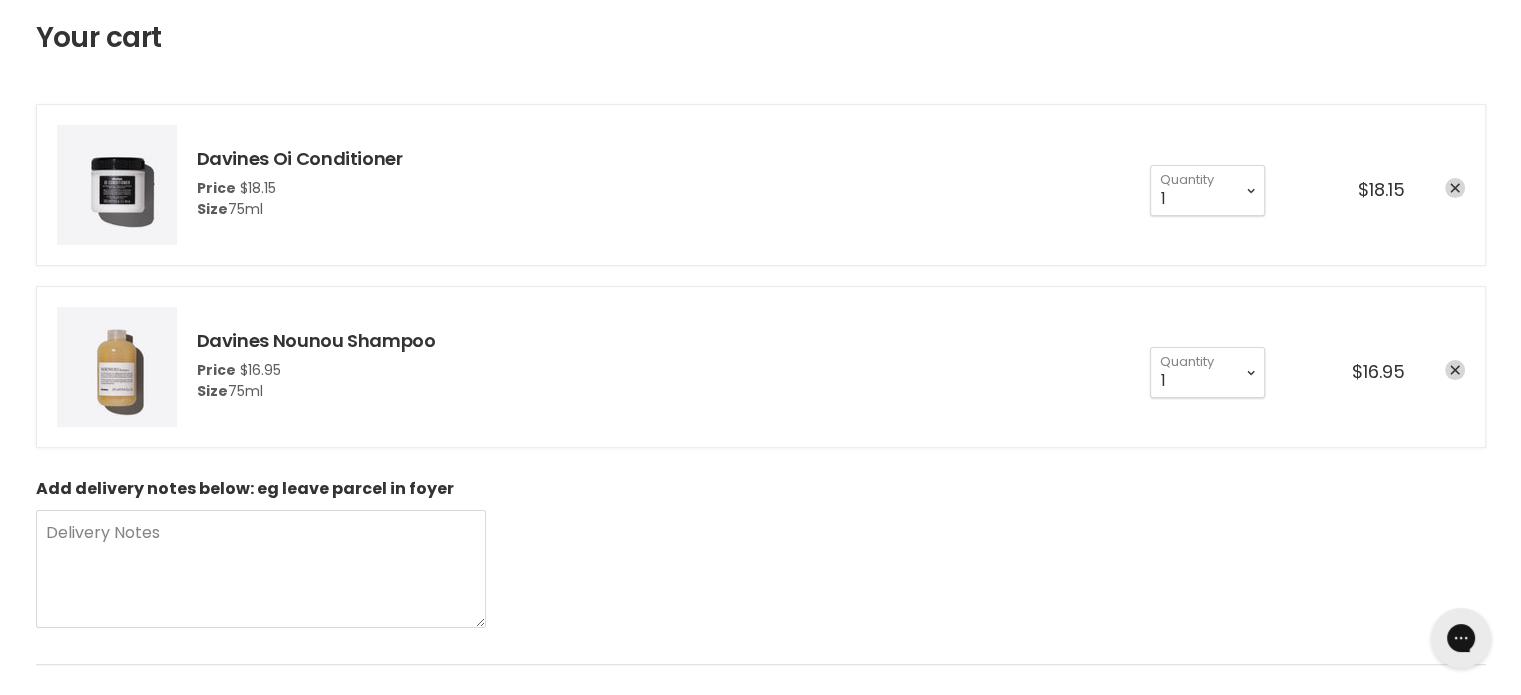 click at bounding box center [1455, 188] 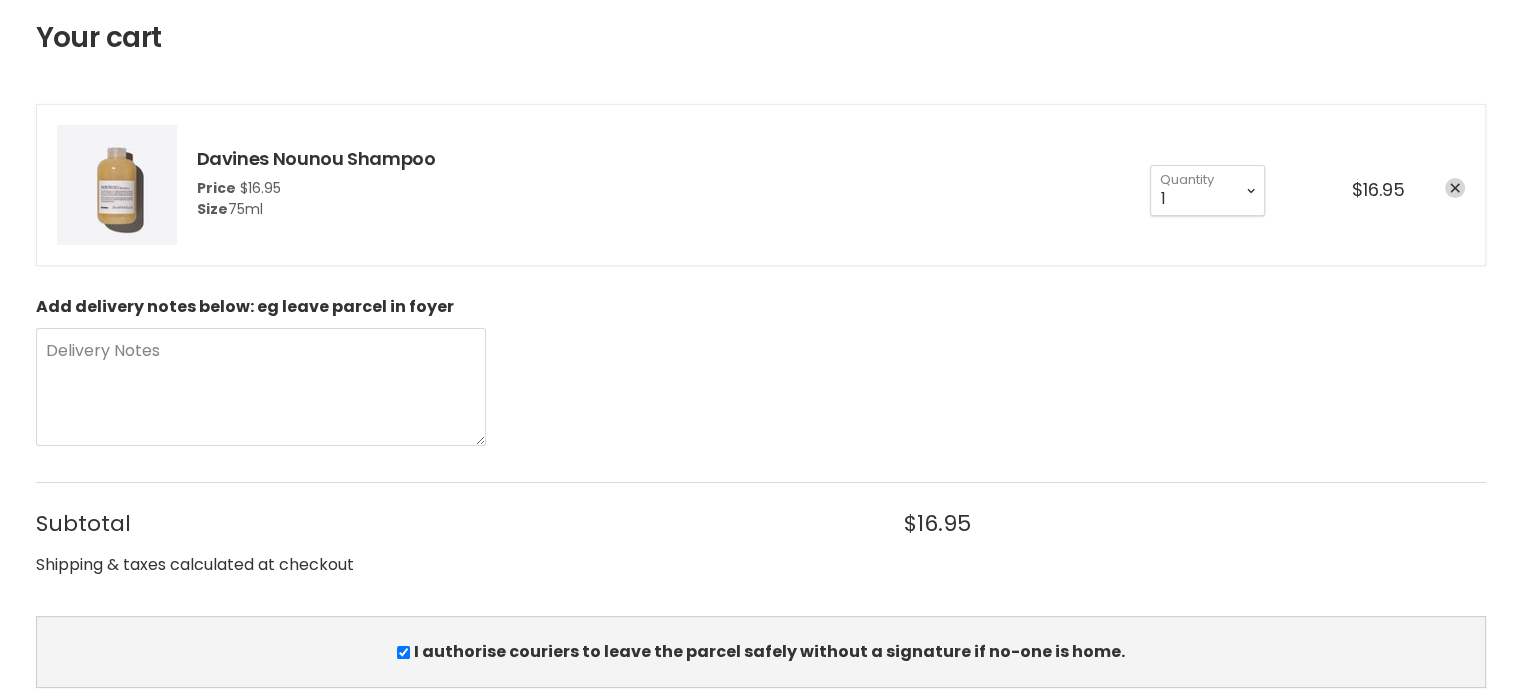 scroll, scrollTop: 0, scrollLeft: 0, axis: both 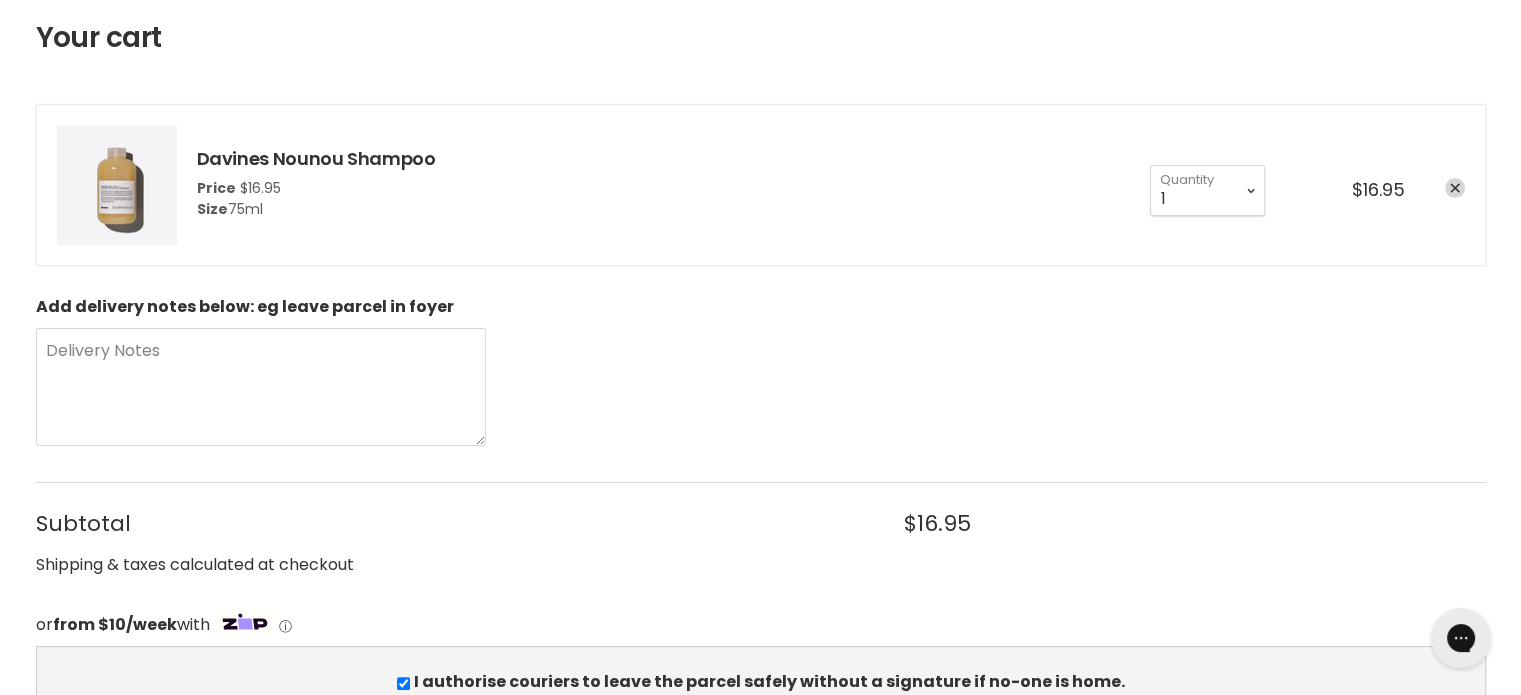 click at bounding box center [1455, 188] 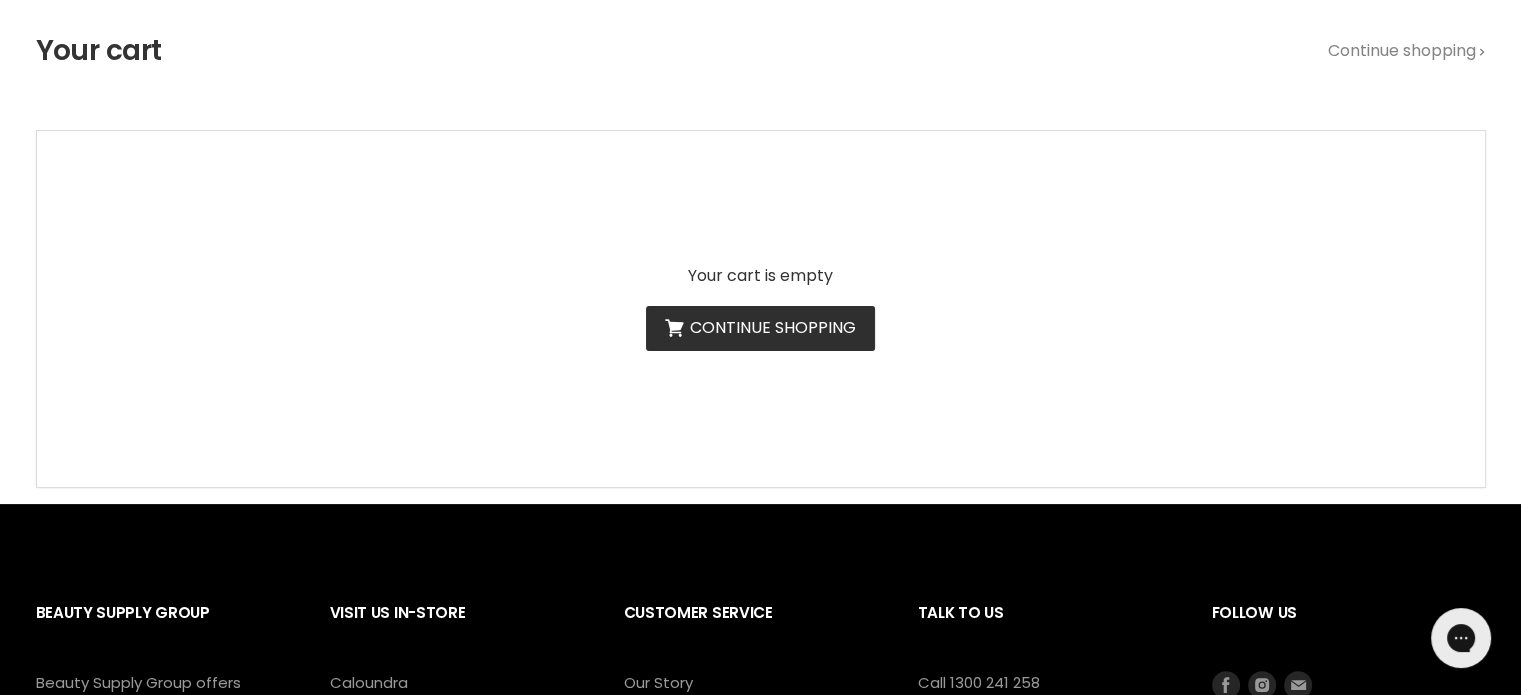 scroll, scrollTop: 0, scrollLeft: 0, axis: both 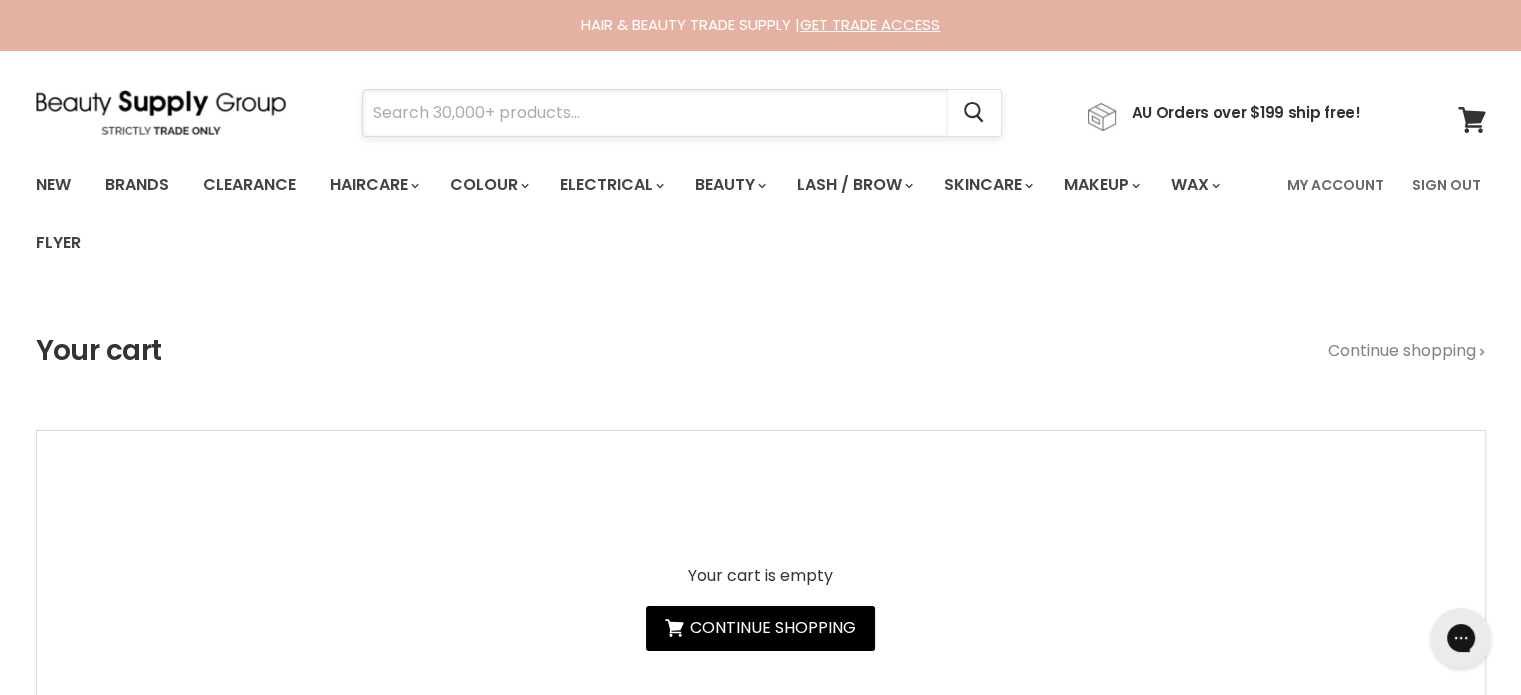 paste on "ASP Kitoko Arte Volume Souffle" 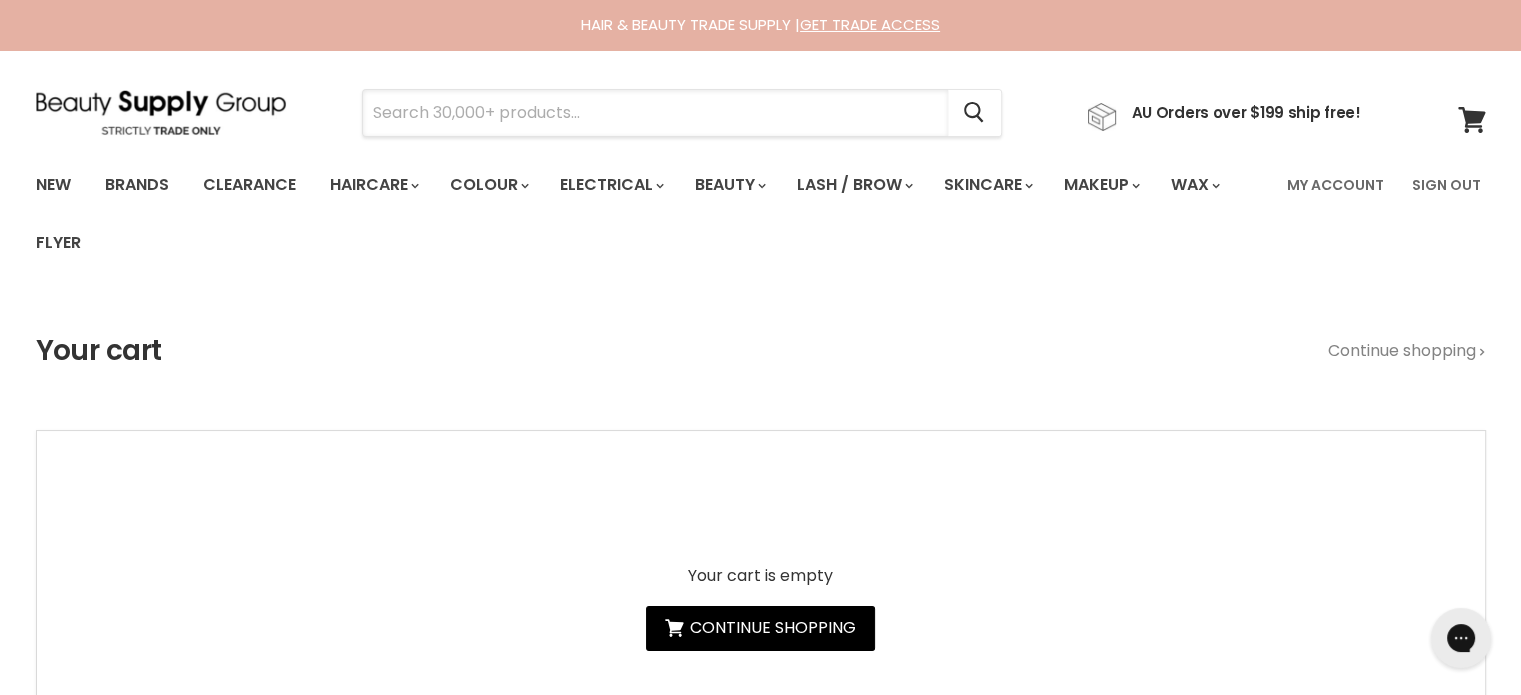 type on "ASP Kitoko Arte Volume Souffle" 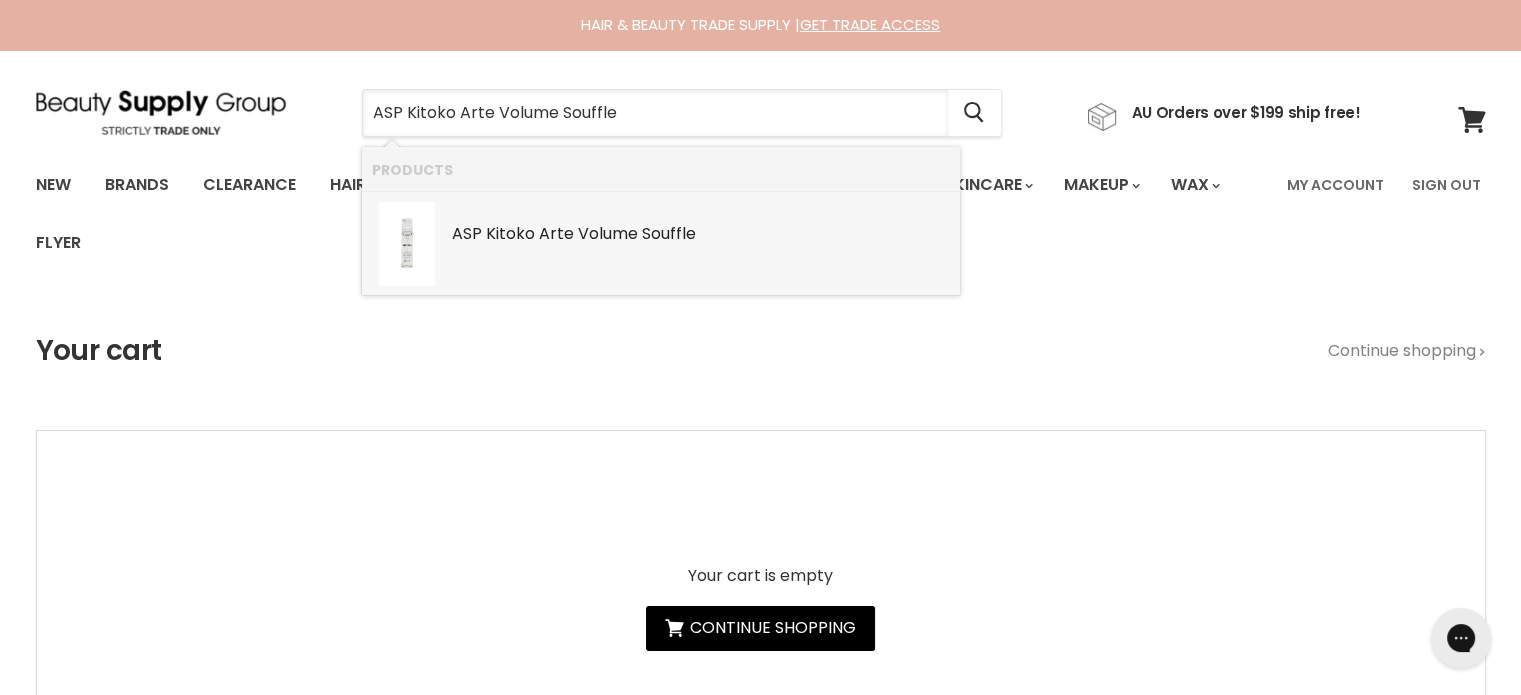 click on "Arte" at bounding box center (556, 233) 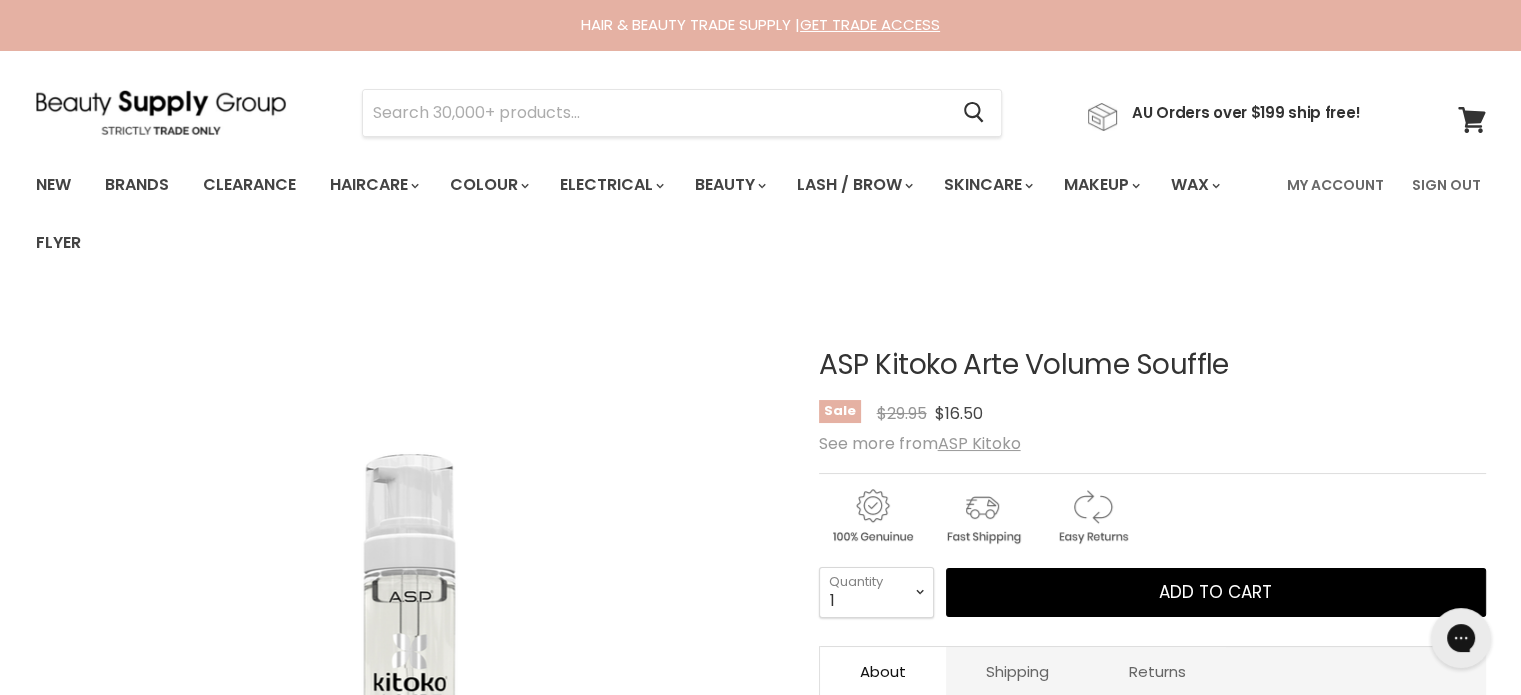 scroll, scrollTop: 0, scrollLeft: 0, axis: both 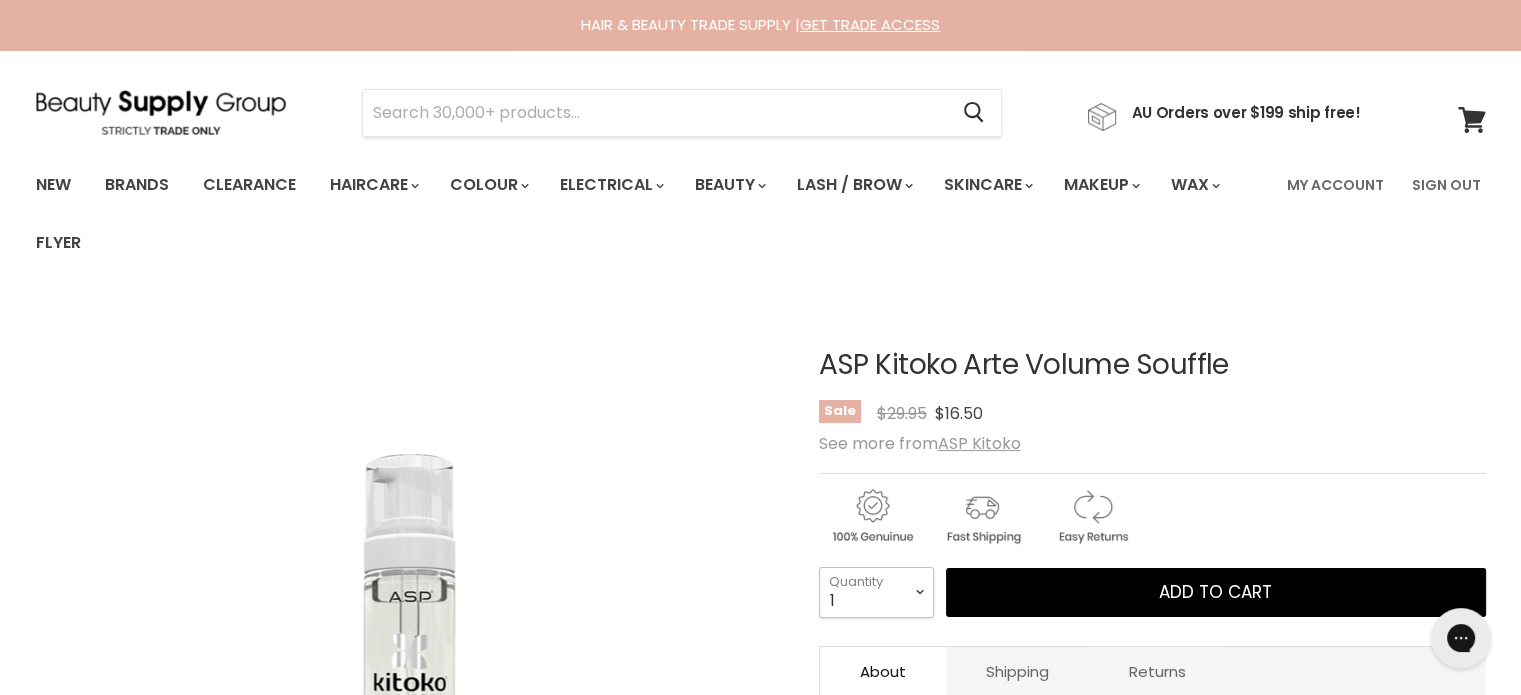click on "1
2
3
4
5
6
7
8
9
10+" at bounding box center (876, 592) 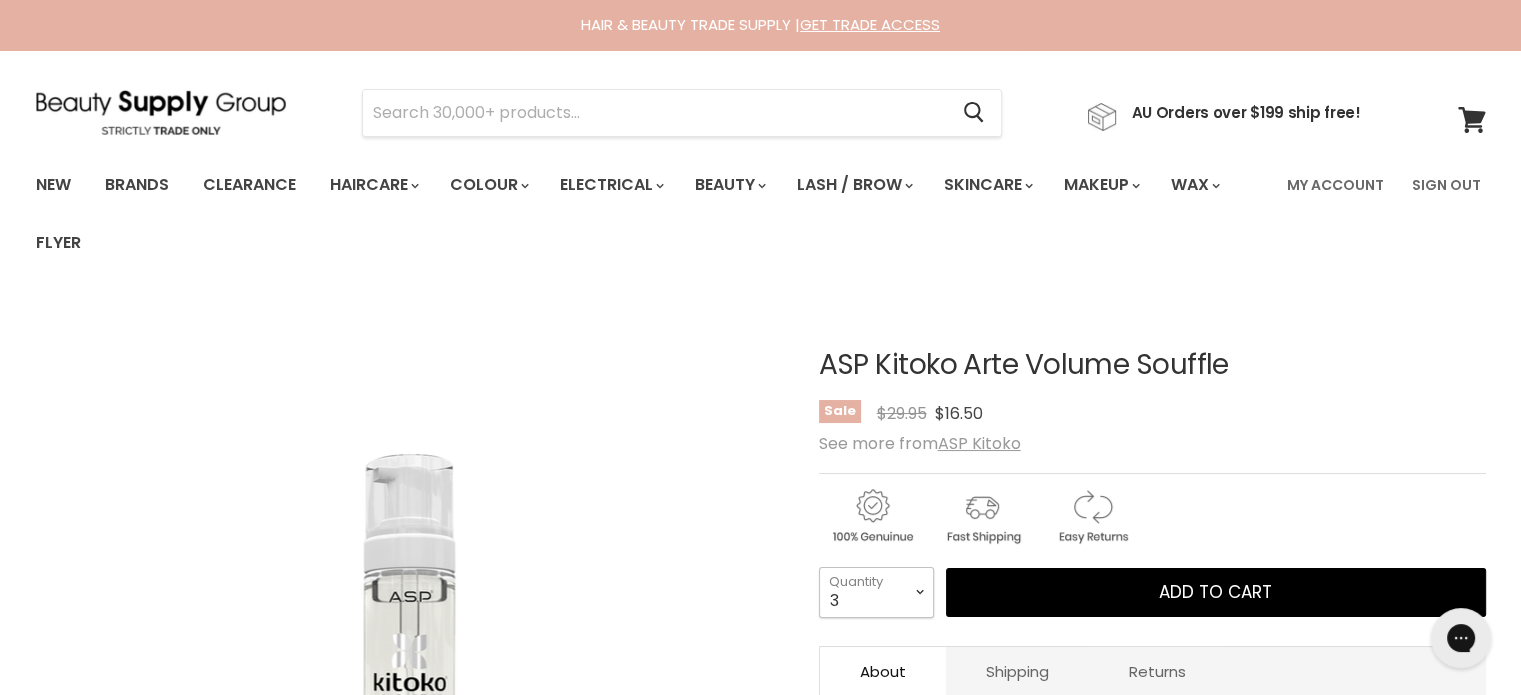 click on "1
2
3
4
5
6
7
8
9
10+" at bounding box center [876, 592] 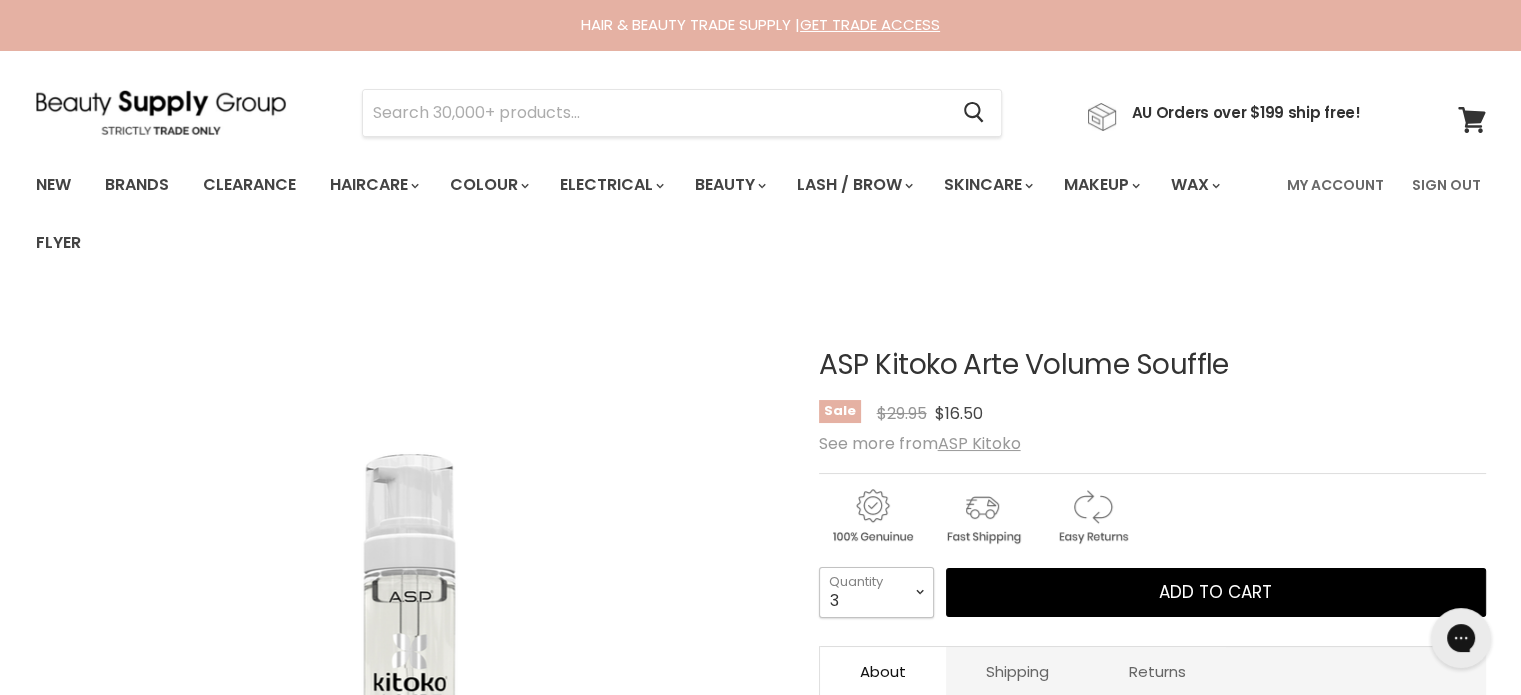 type on "3" 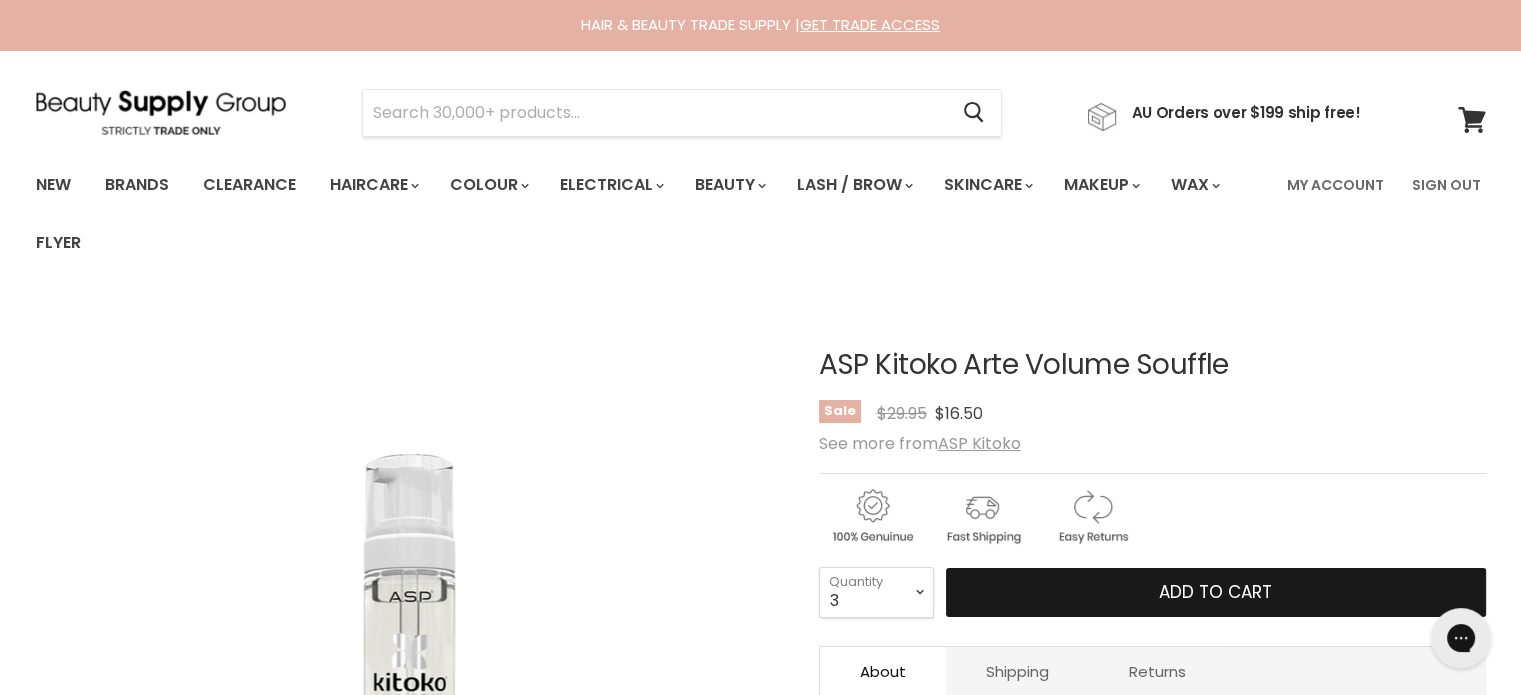 click on "Add to cart" at bounding box center [1216, 593] 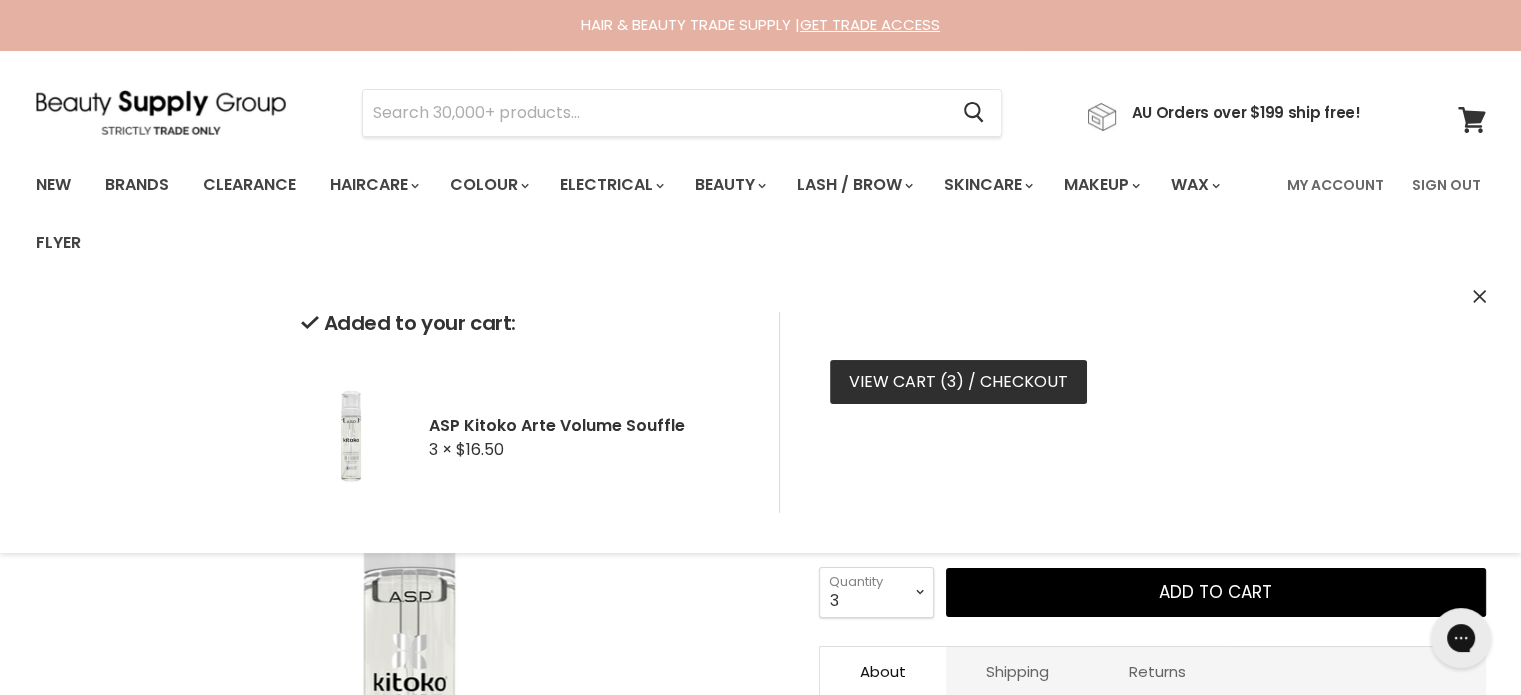 click on "3" at bounding box center (951, 381) 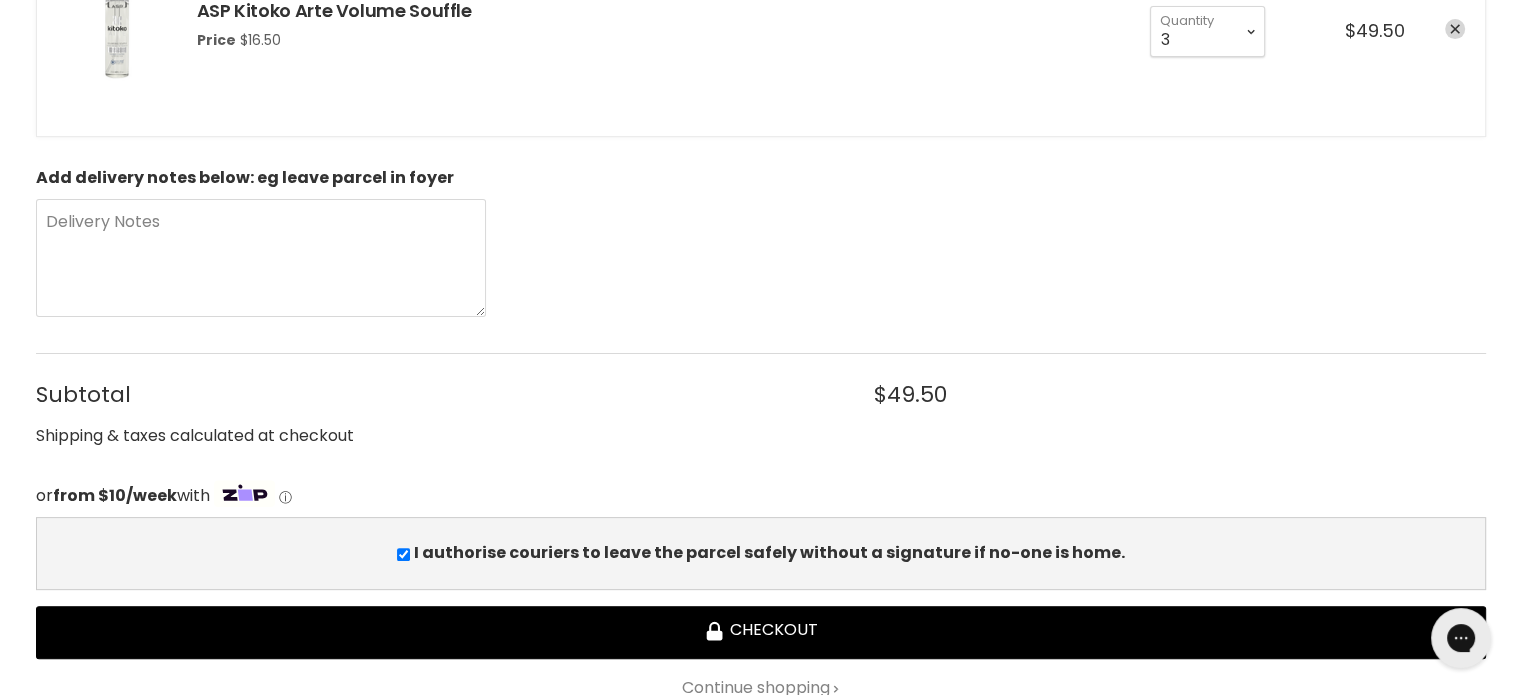 scroll, scrollTop: 500, scrollLeft: 0, axis: vertical 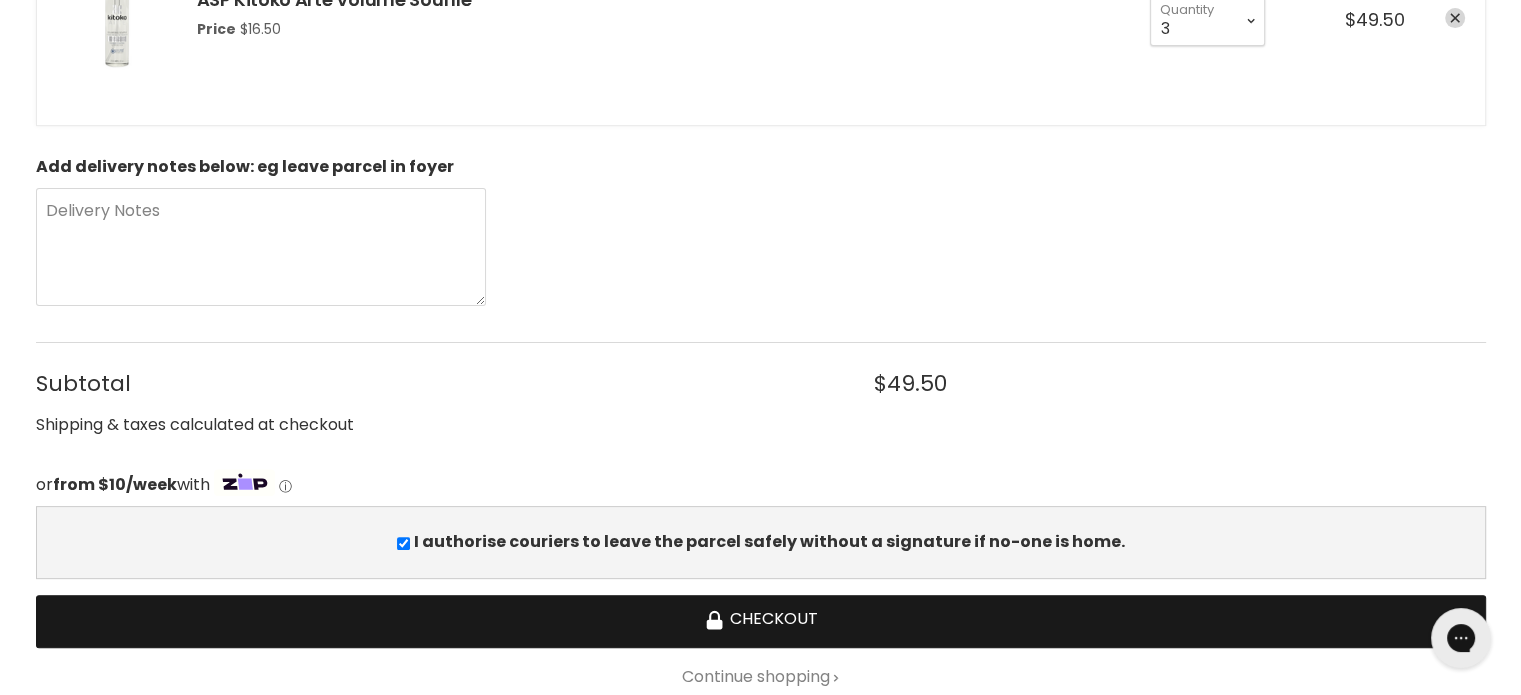 click on "Checkout" at bounding box center (761, 621) 